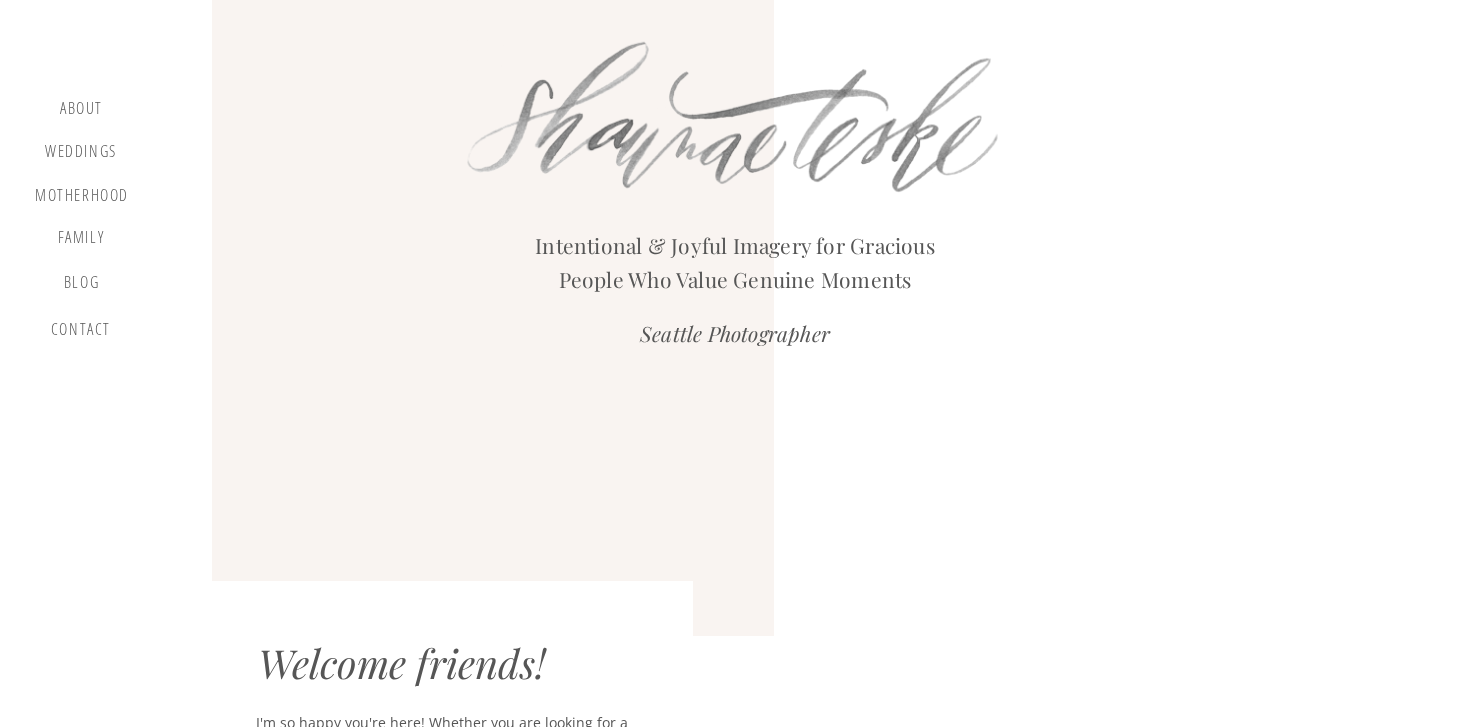 scroll, scrollTop: 0, scrollLeft: 0, axis: both 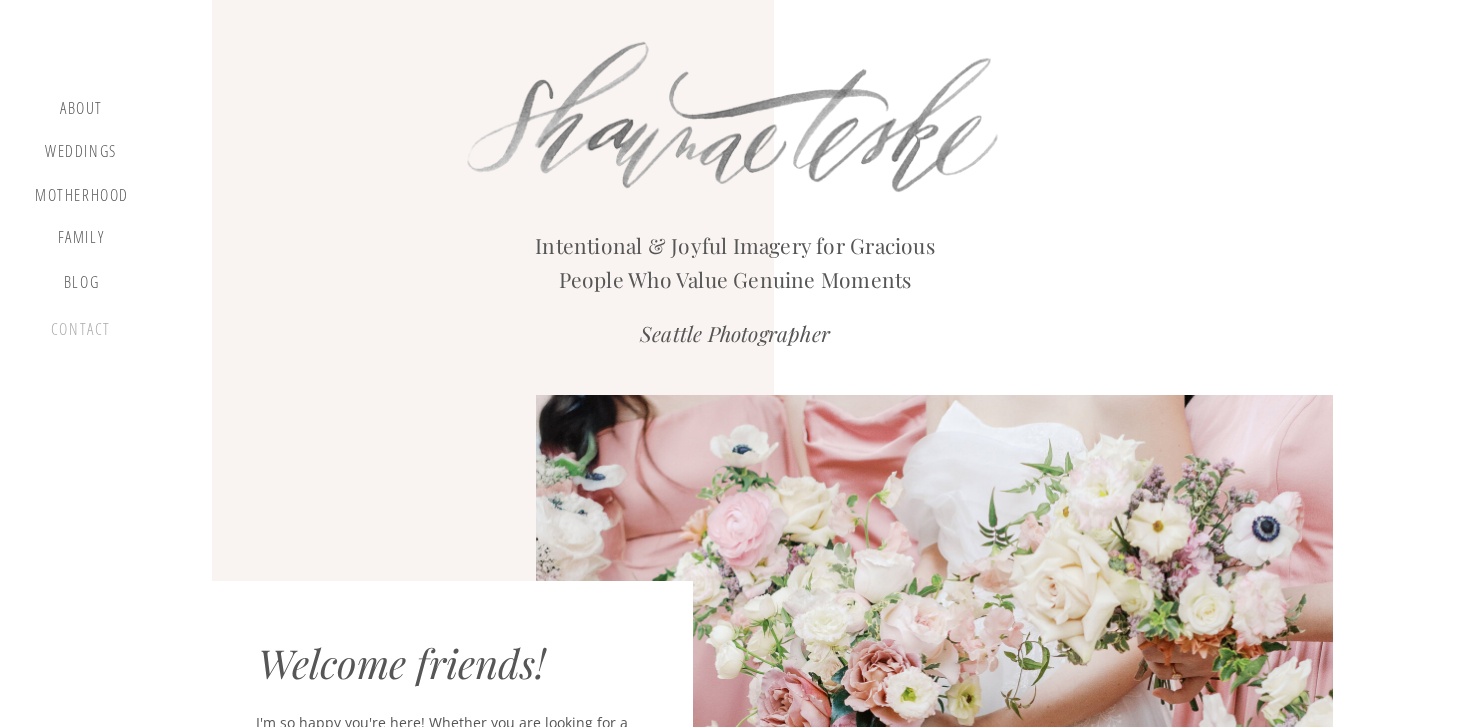 click on "contact" at bounding box center (81, 333) 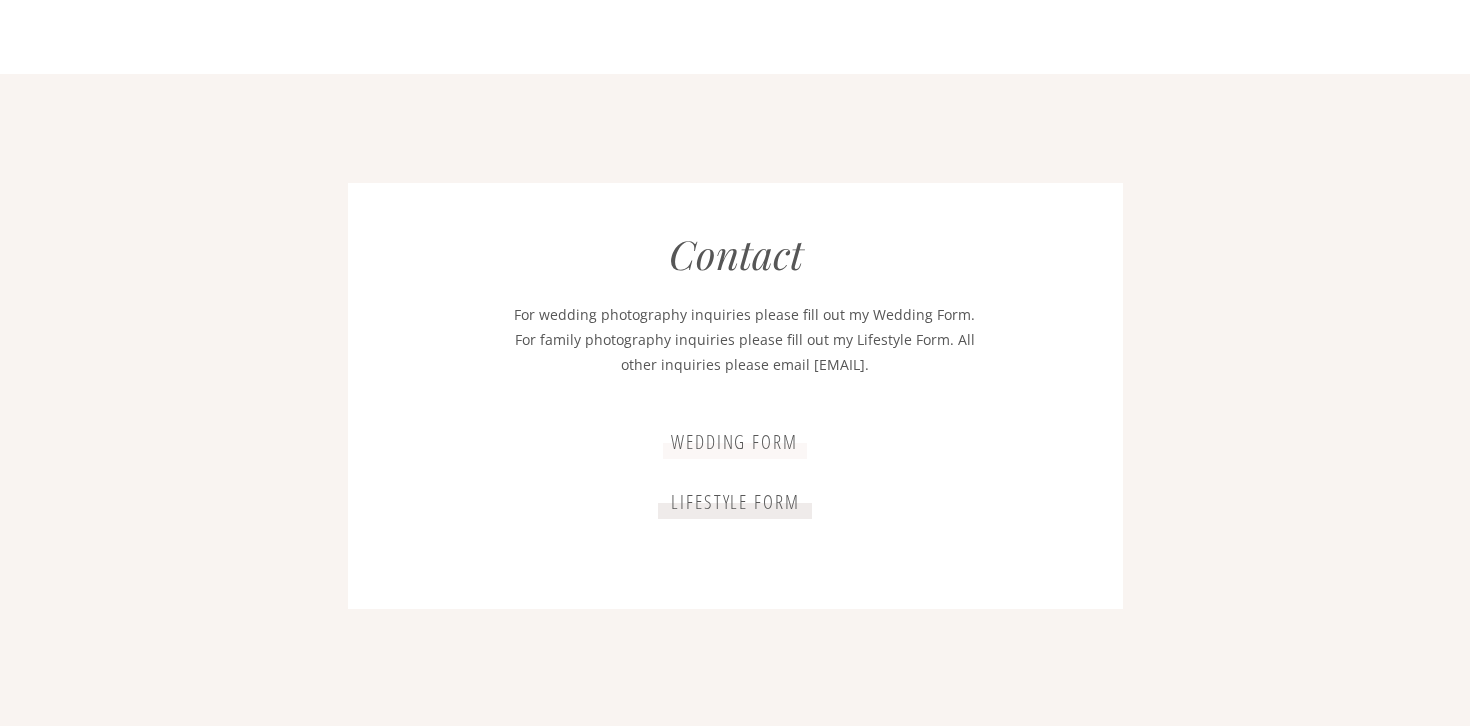 scroll, scrollTop: 3617, scrollLeft: 0, axis: vertical 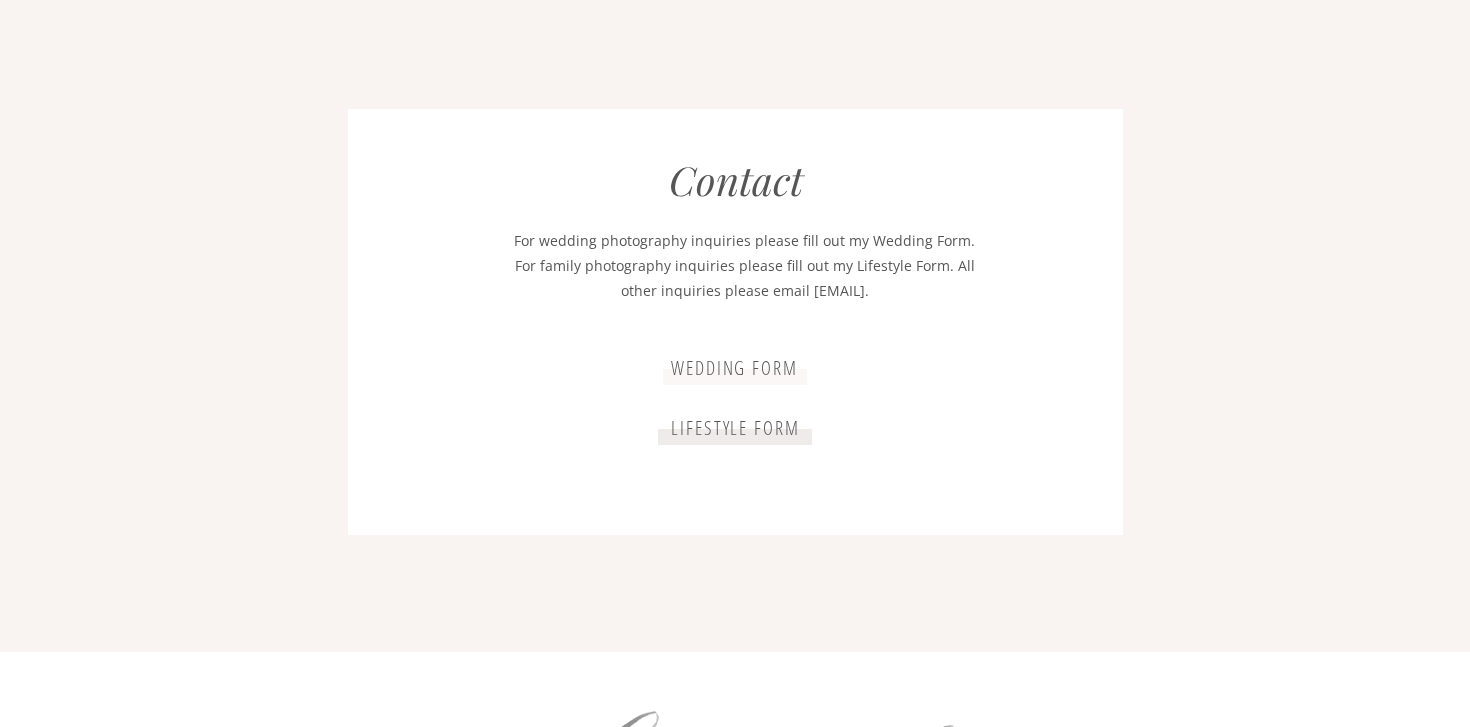 click on "lifestyle form" at bounding box center [735, 427] 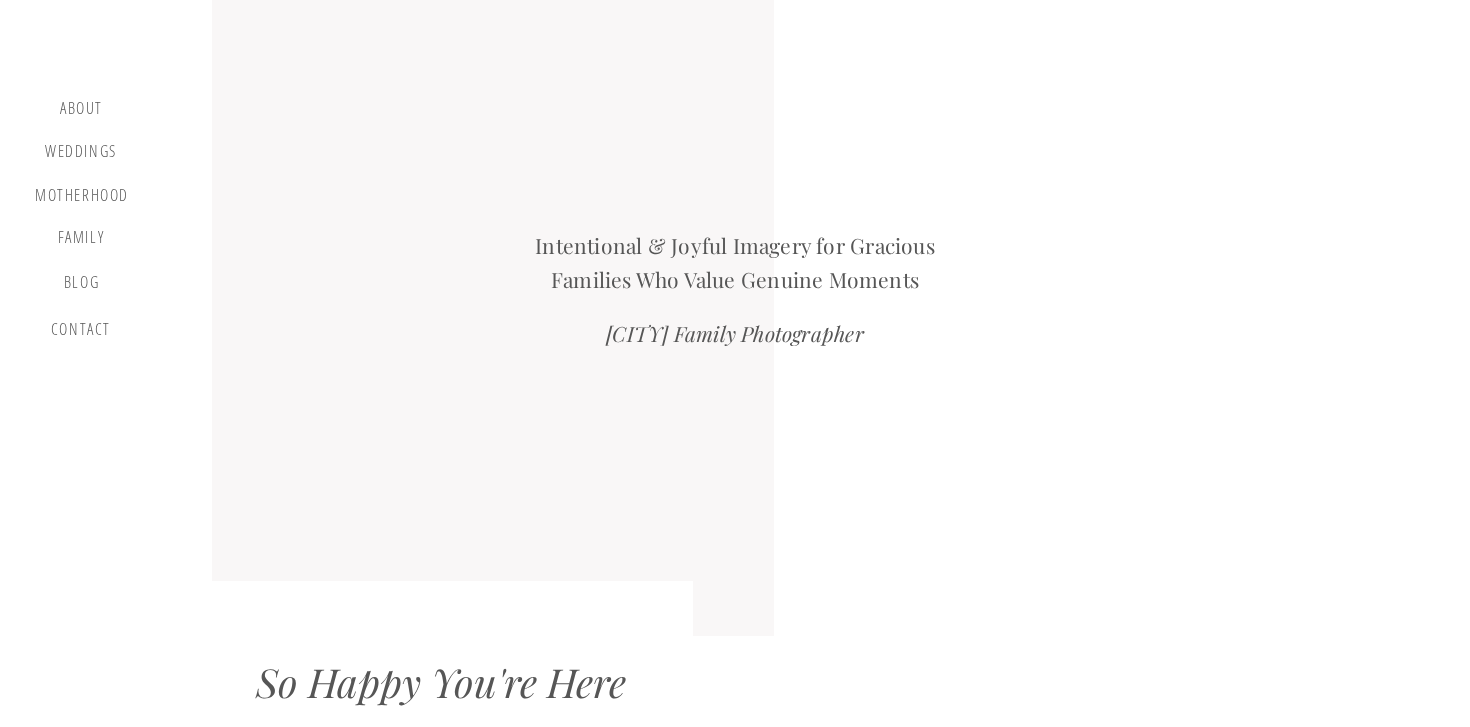 scroll, scrollTop: 4436, scrollLeft: 0, axis: vertical 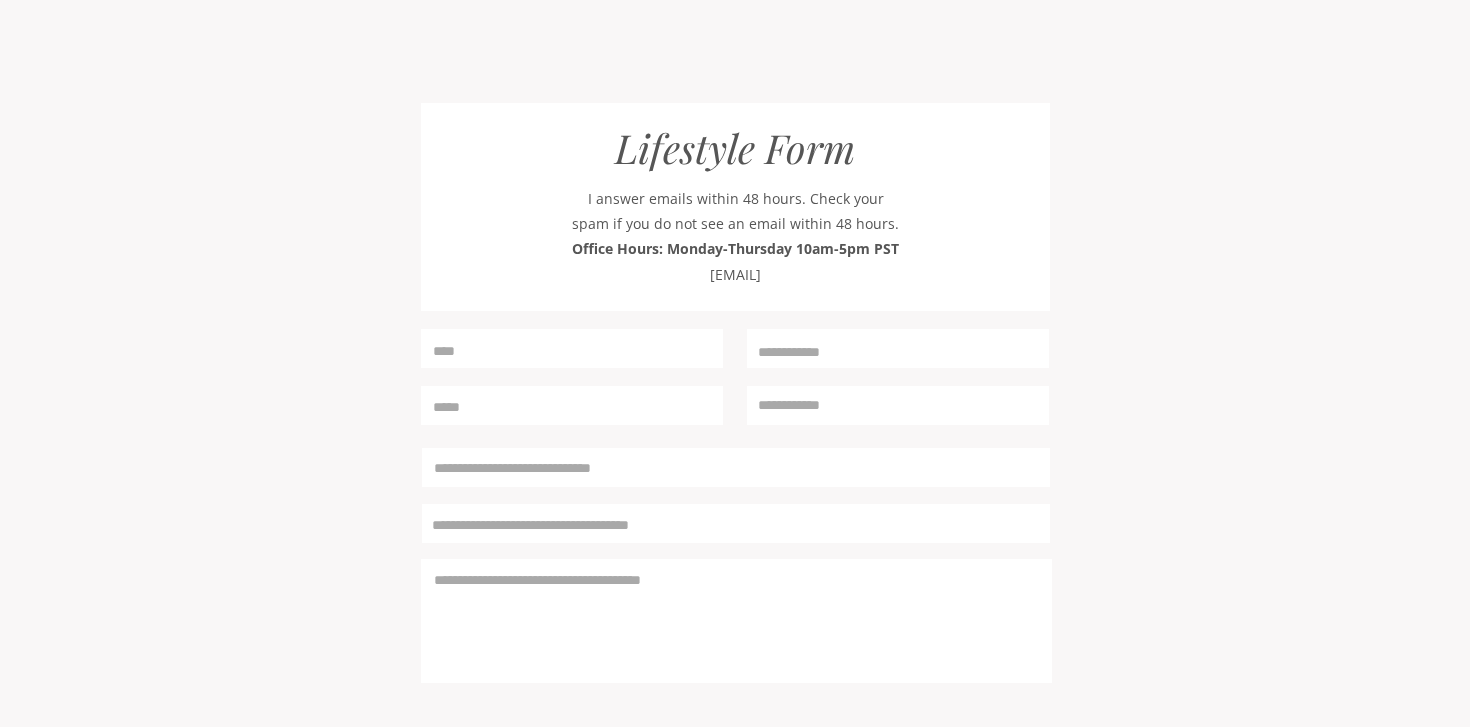 click at bounding box center (577, 350) 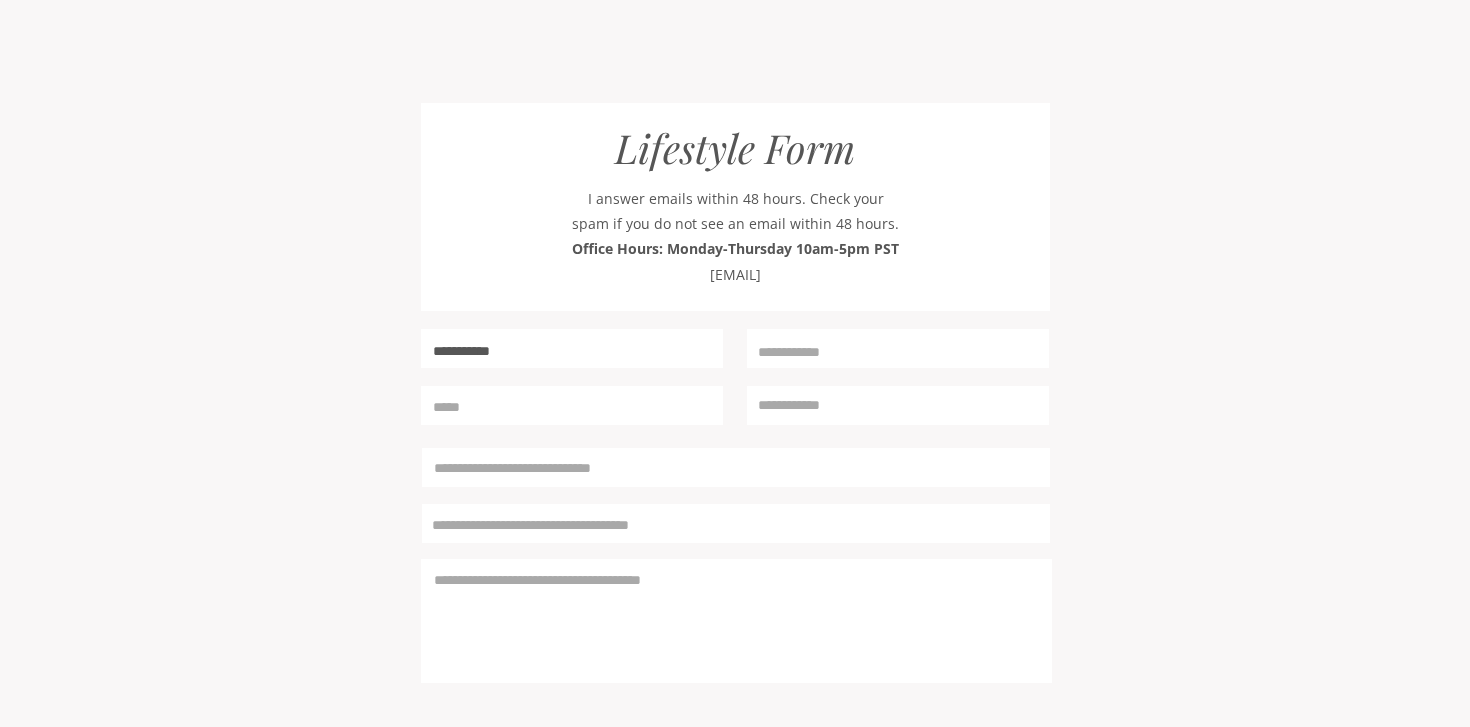 type on "**********" 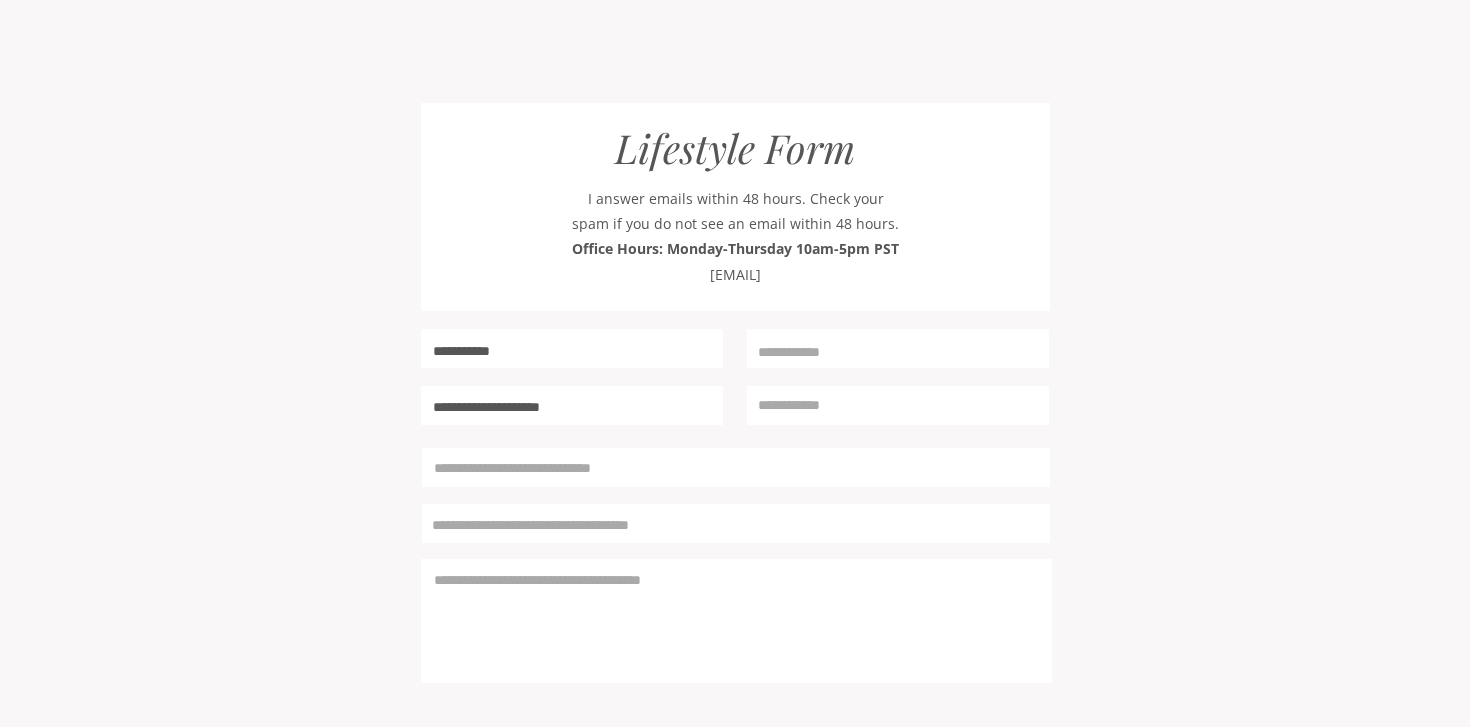 type on "**********" 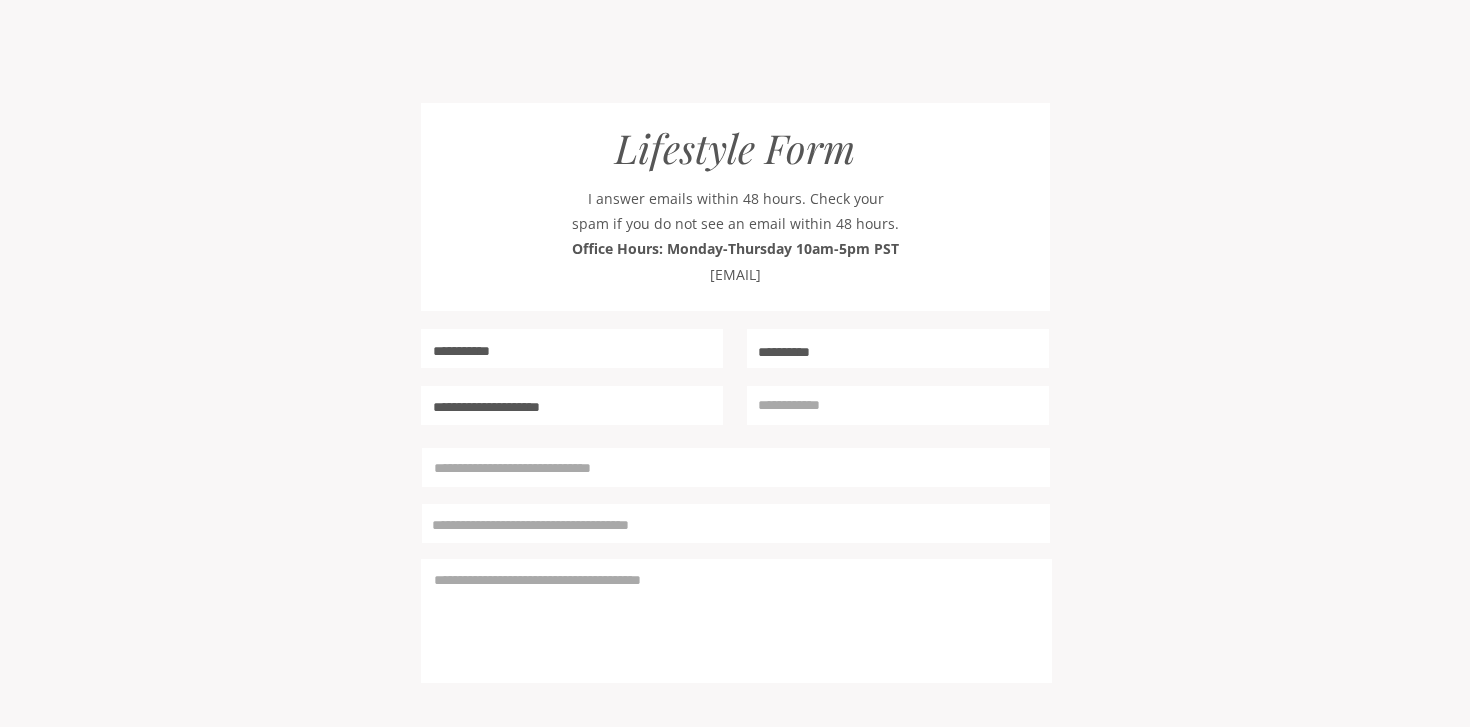 type on "**********" 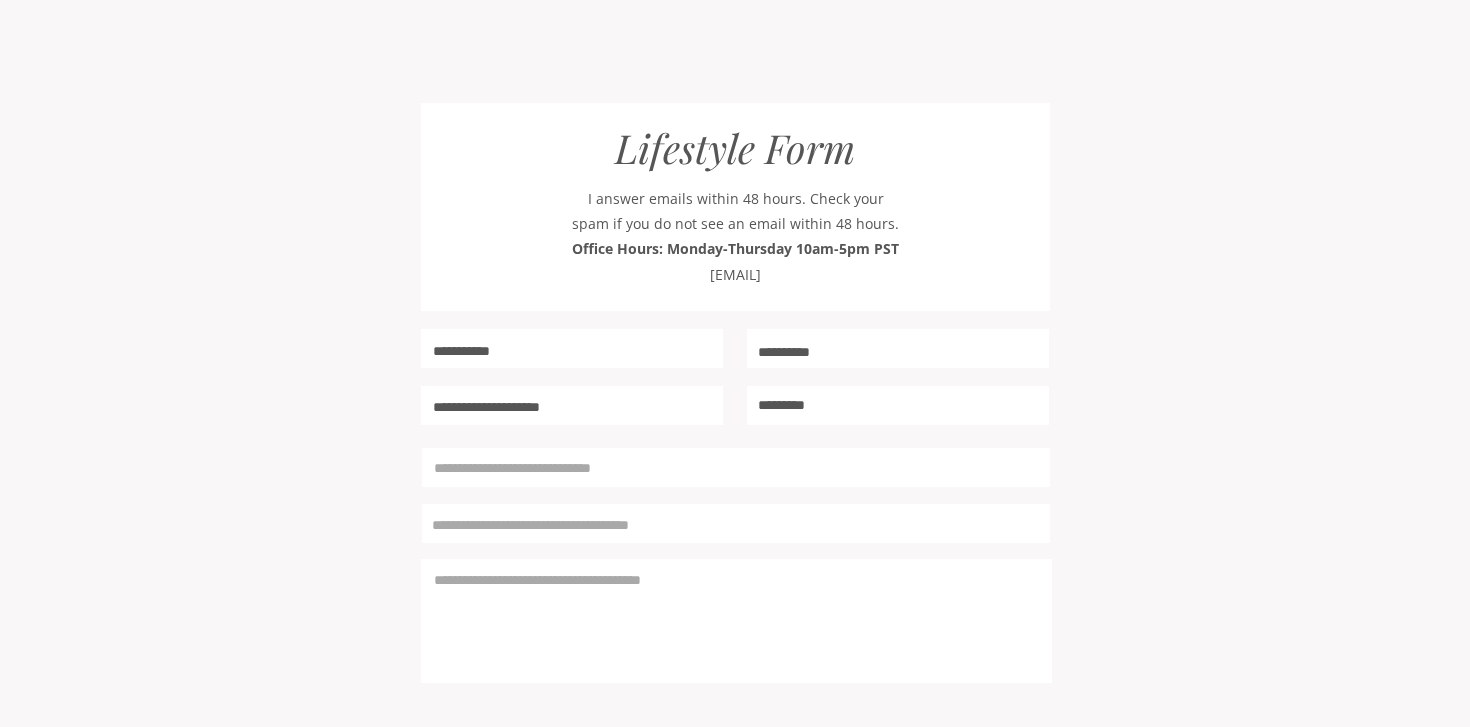 type on "*********" 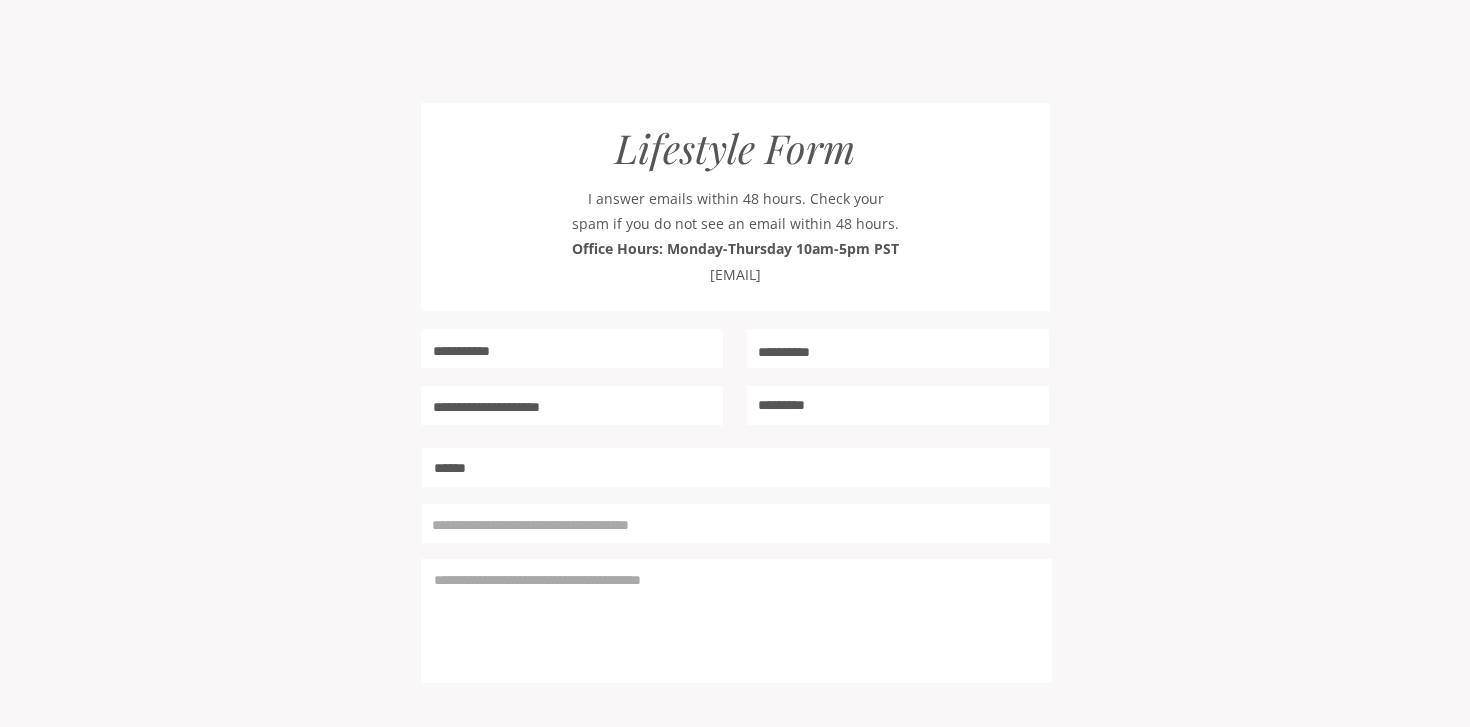 type on "******" 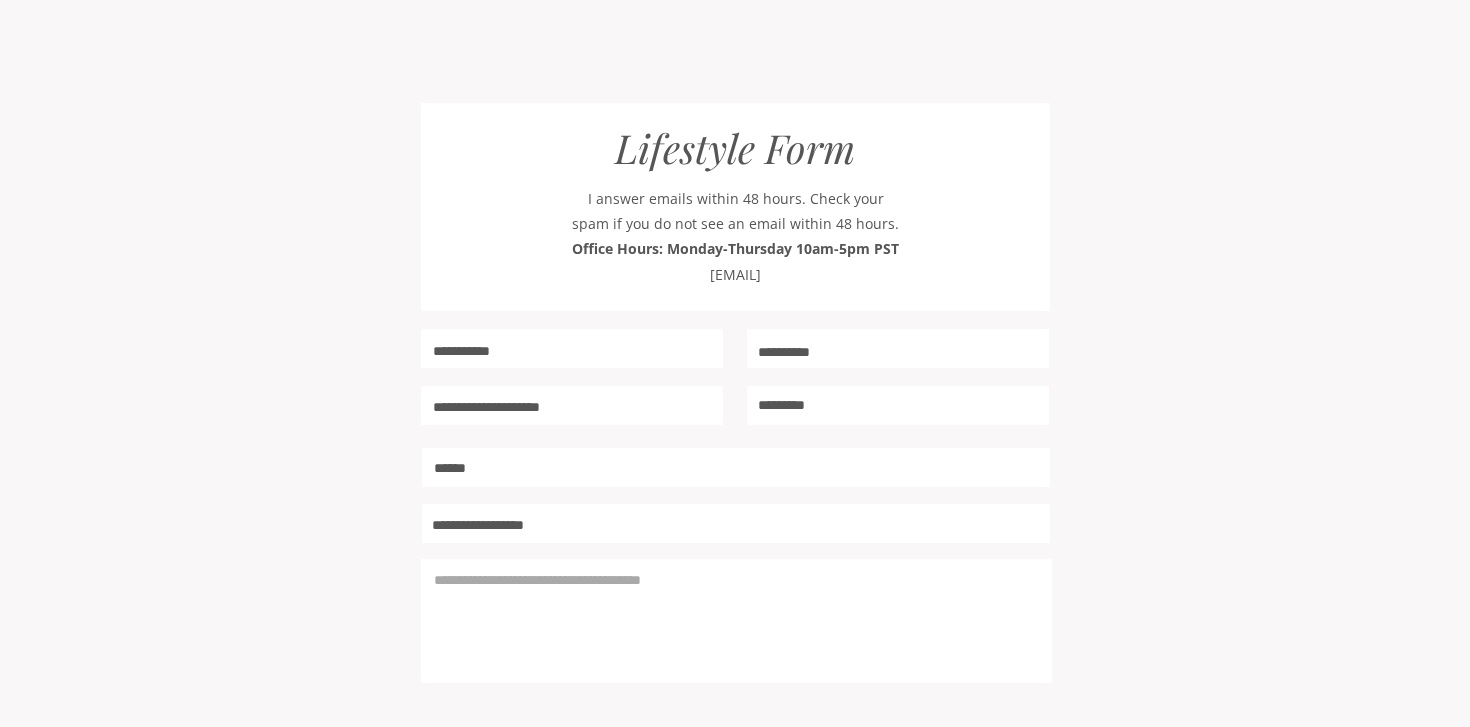 click on "**********" at bounding box center (732, 524) 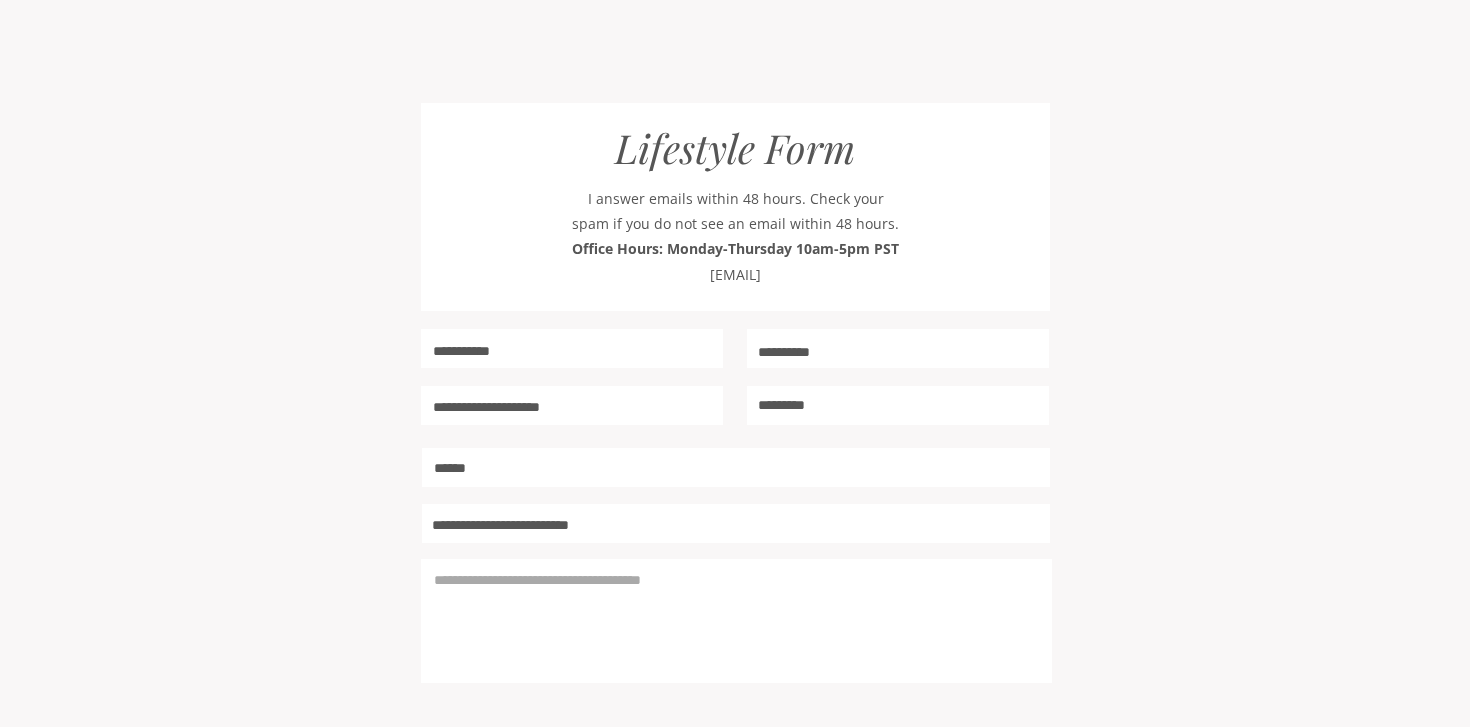 click on "**********" at bounding box center (732, 524) 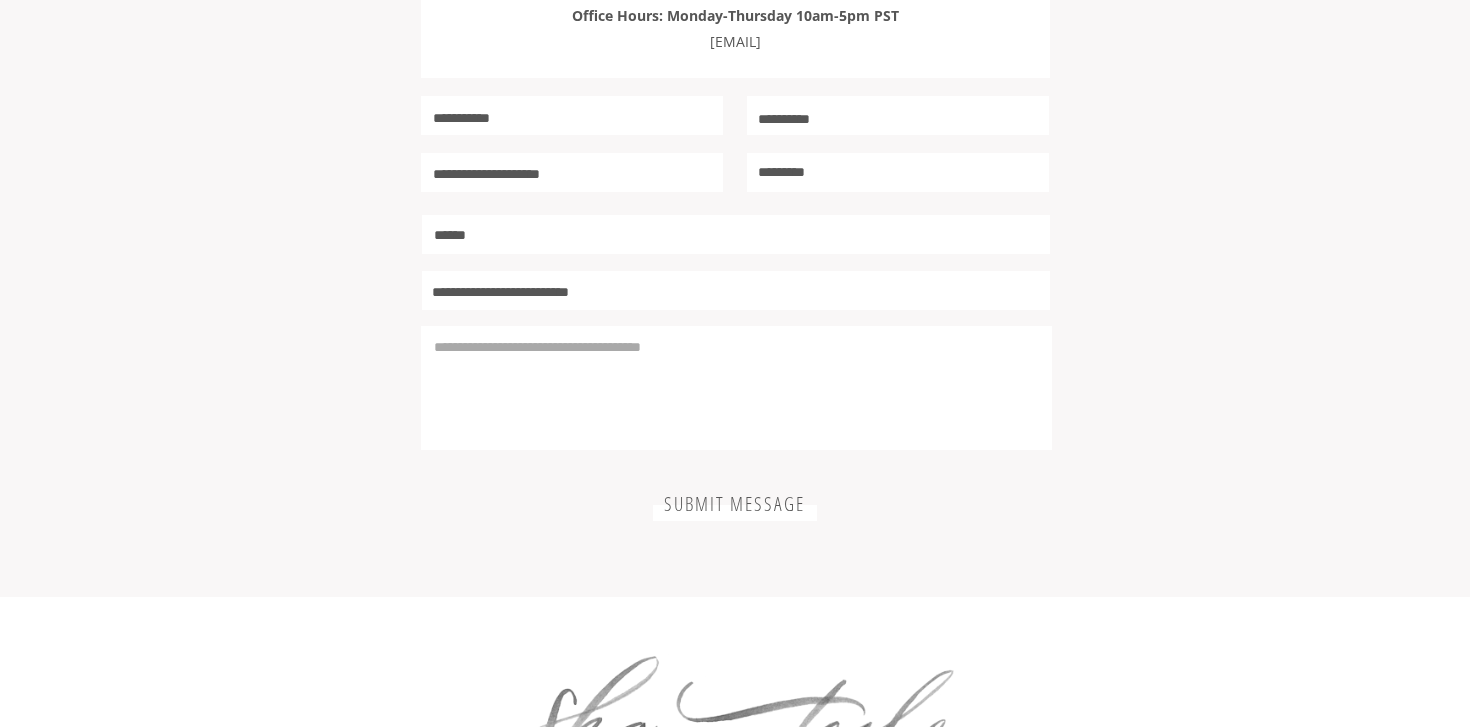 scroll, scrollTop: 4528, scrollLeft: 0, axis: vertical 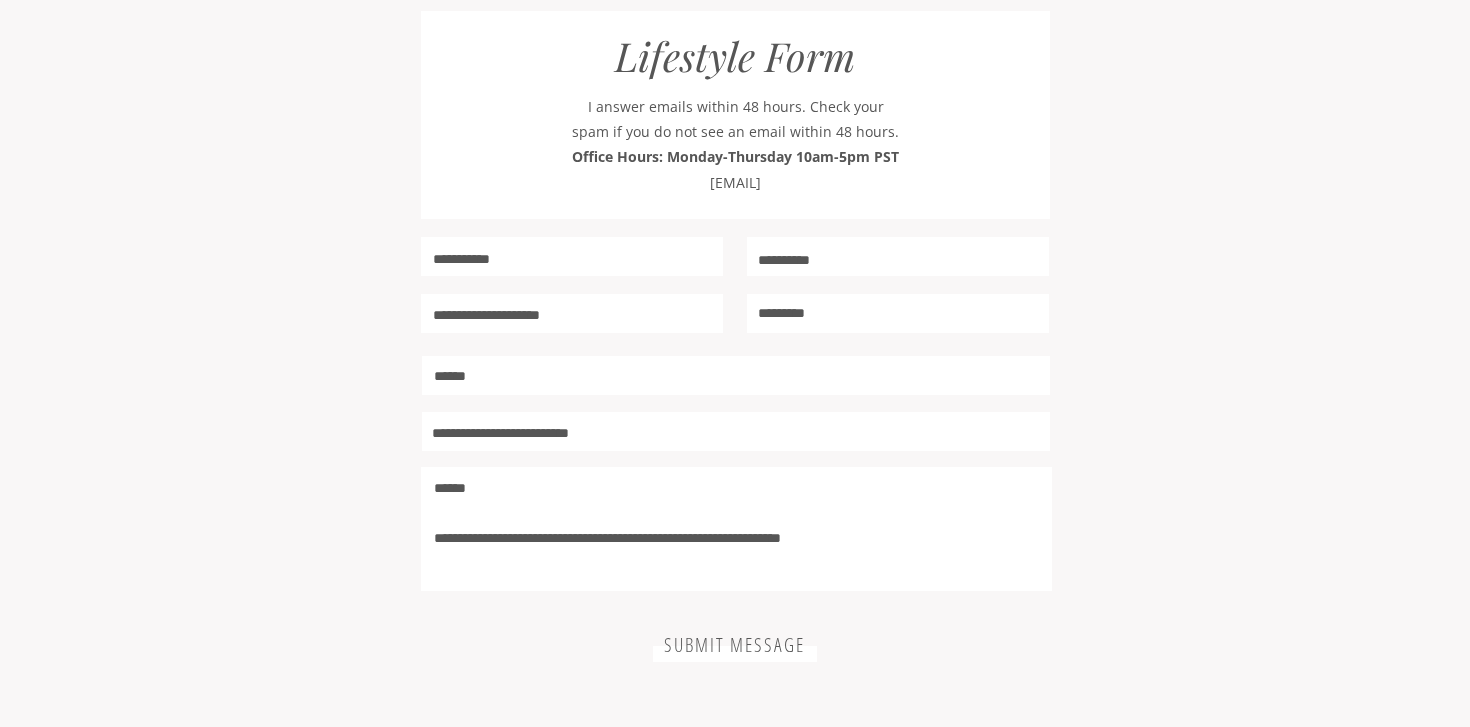 click on "**********" at bounding box center (738, 527) 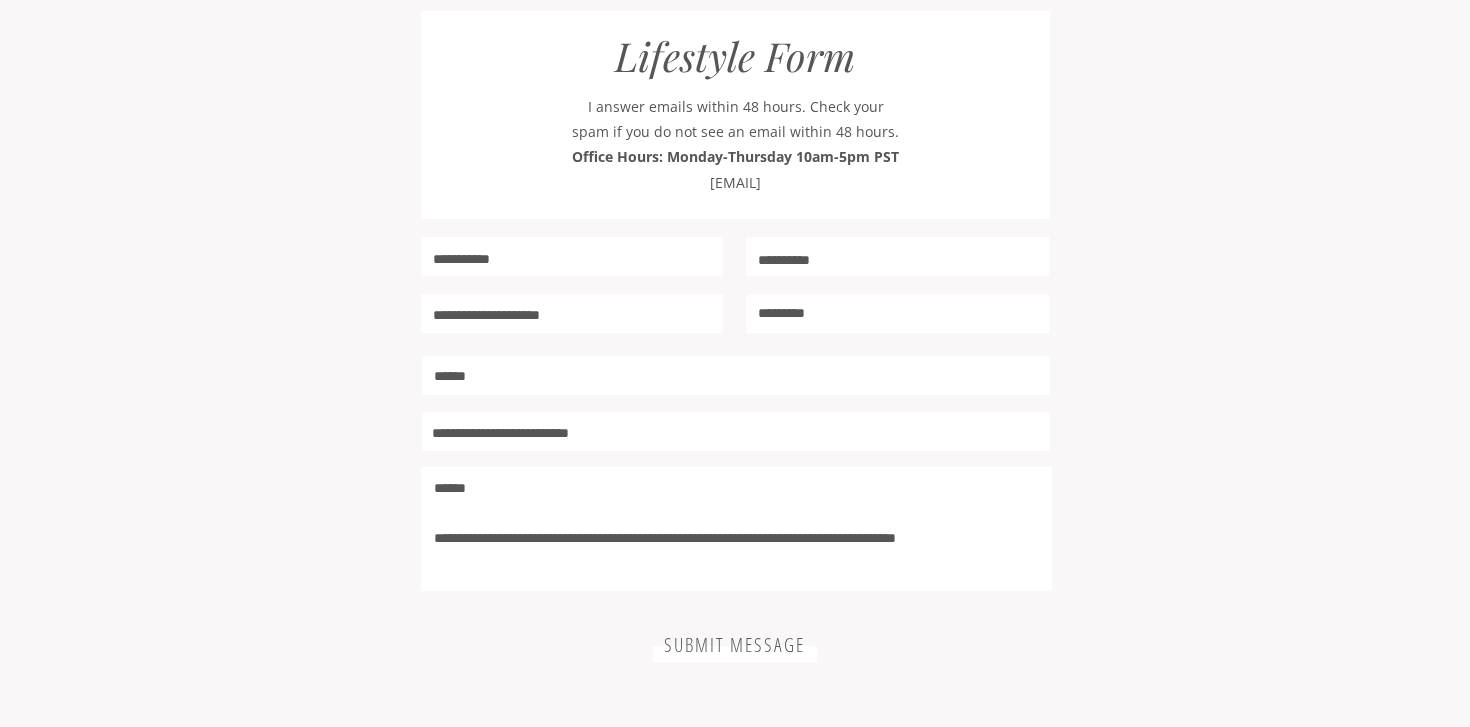 click on "**********" at bounding box center (738, 527) 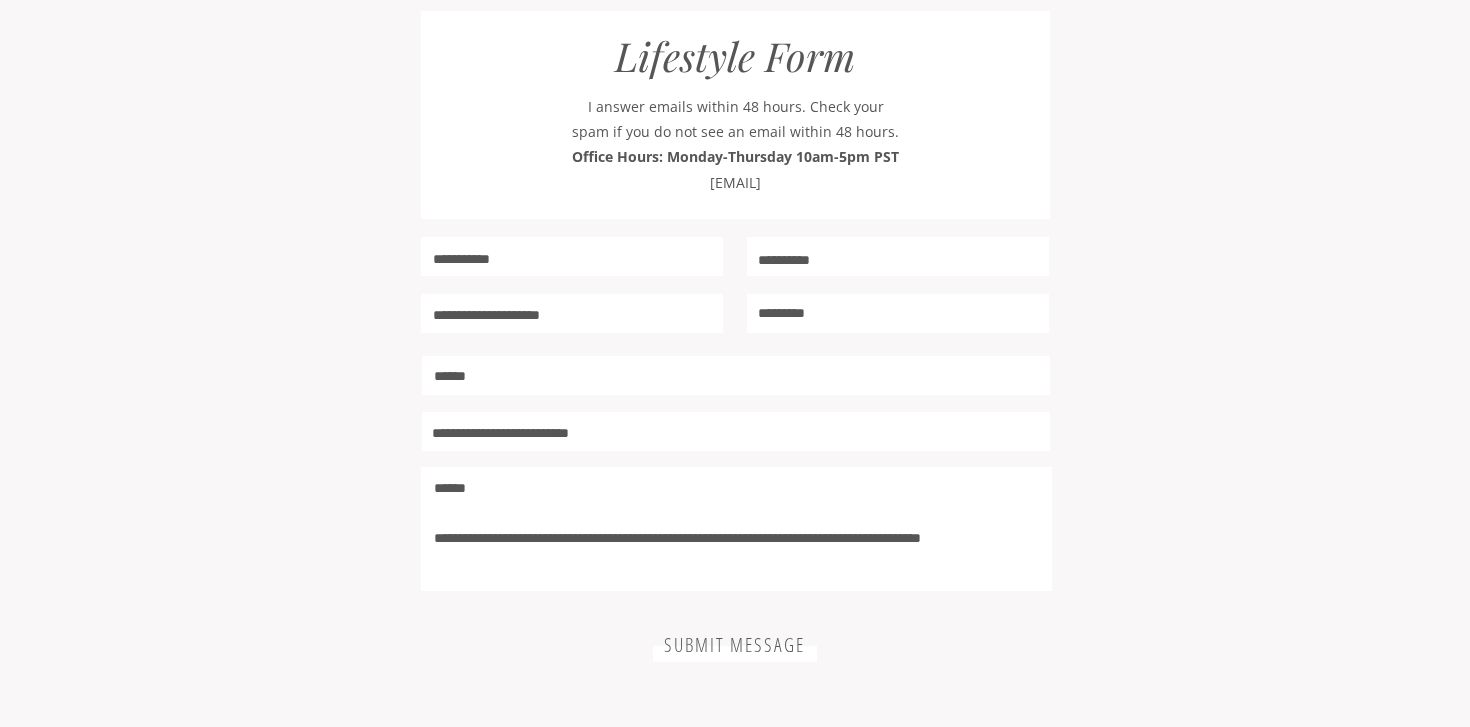 click on "**********" at bounding box center [738, 527] 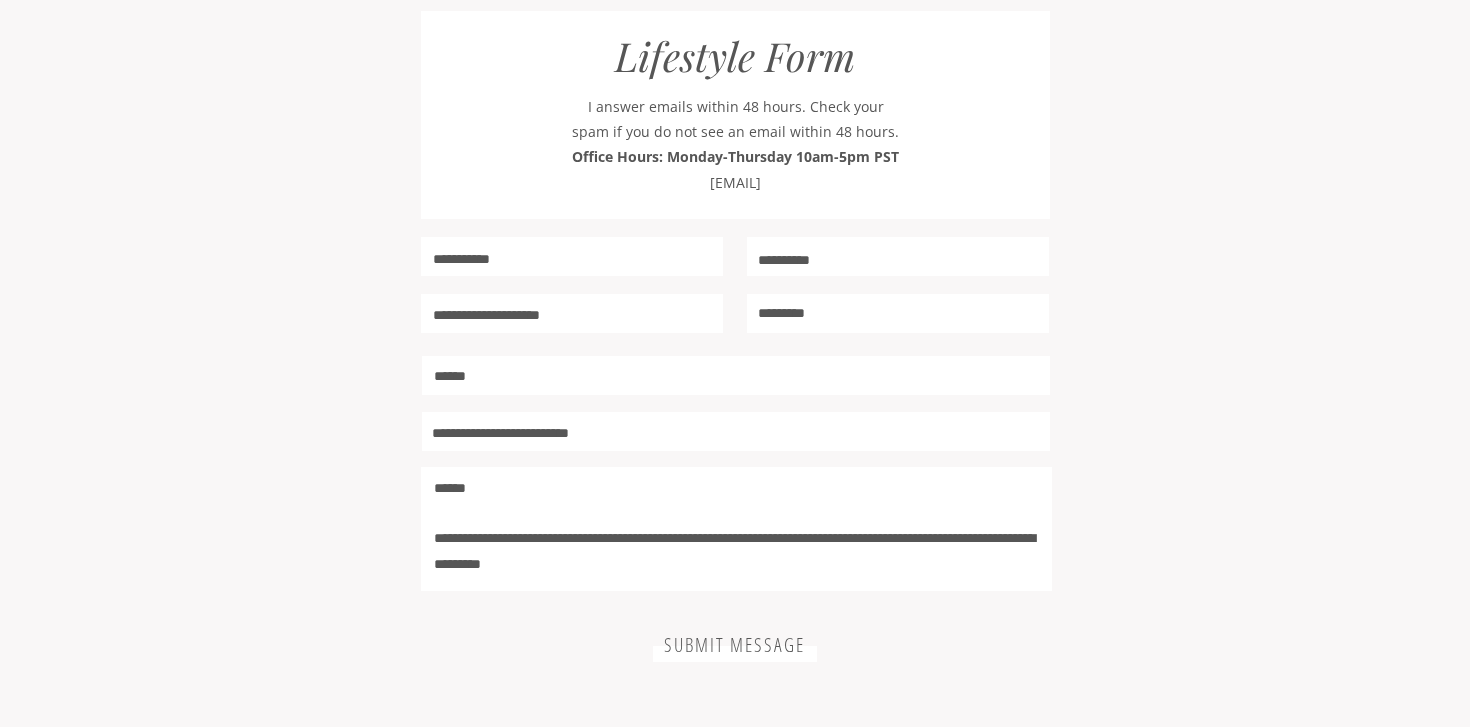 click on "**********" at bounding box center [738, 527] 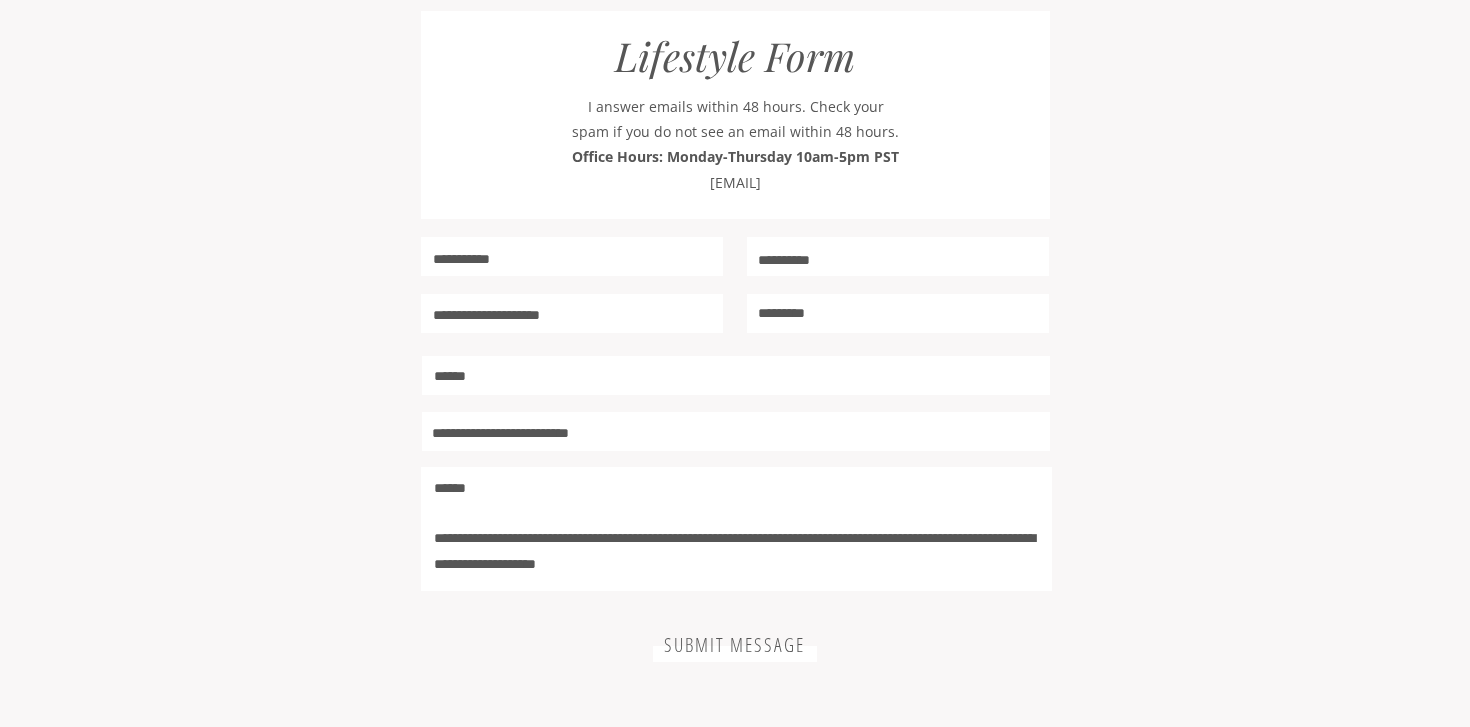 click on "**********" at bounding box center (738, 527) 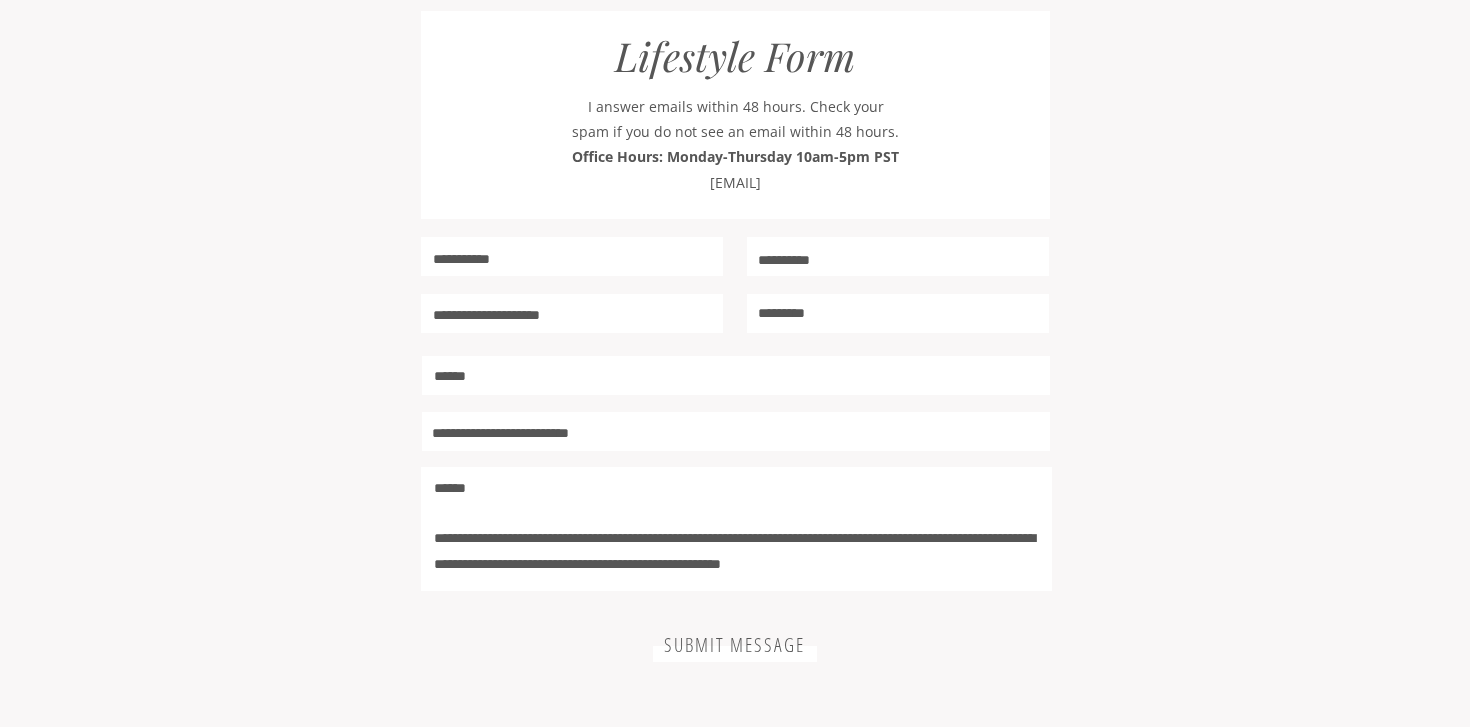 scroll, scrollTop: 20, scrollLeft: 0, axis: vertical 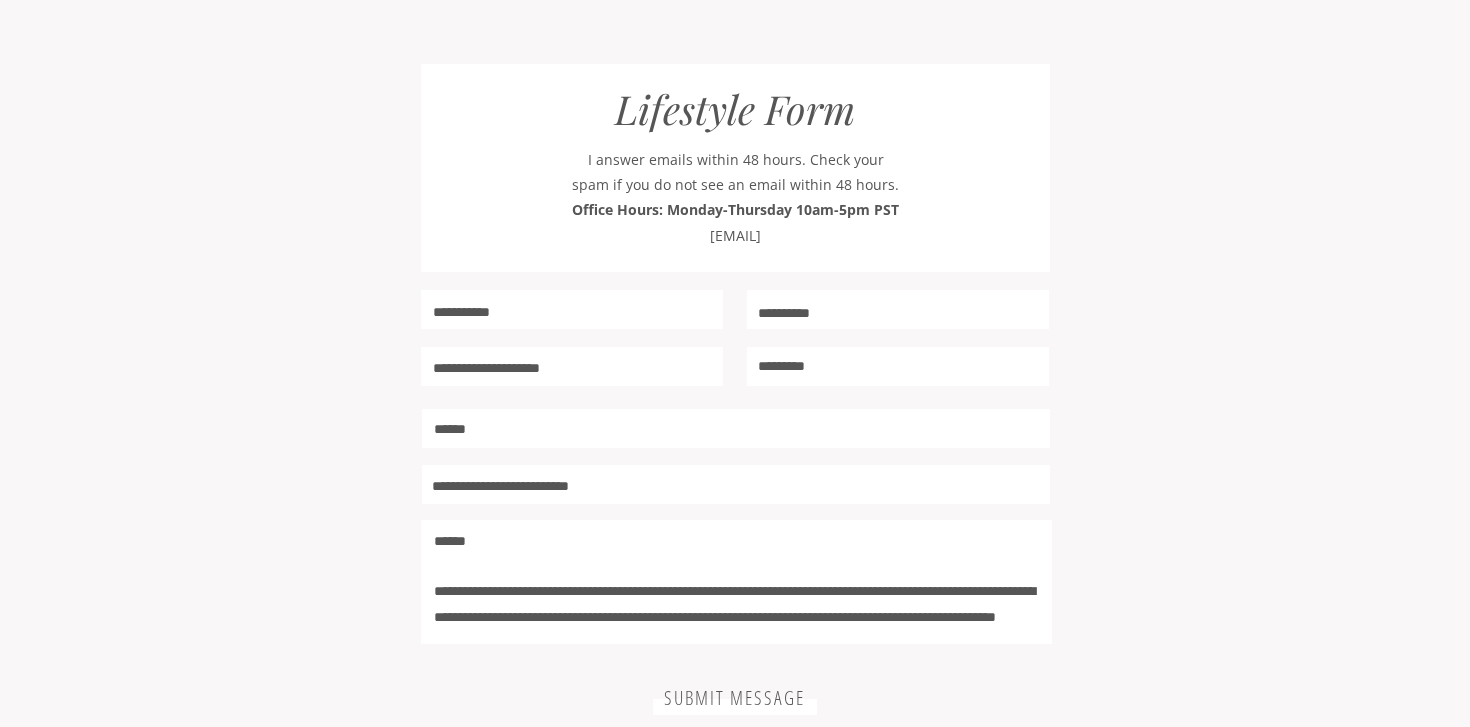 click on "**********" at bounding box center (738, 580) 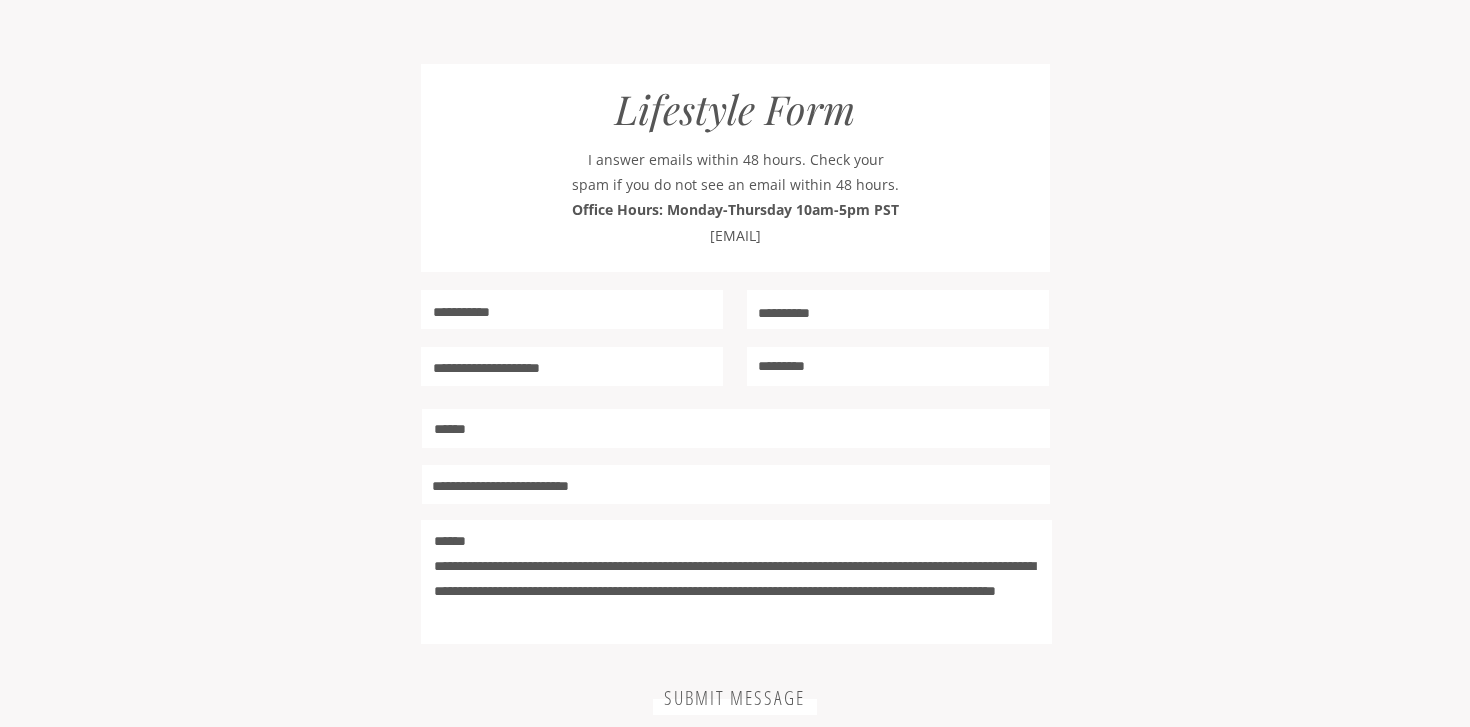 scroll, scrollTop: 0, scrollLeft: 0, axis: both 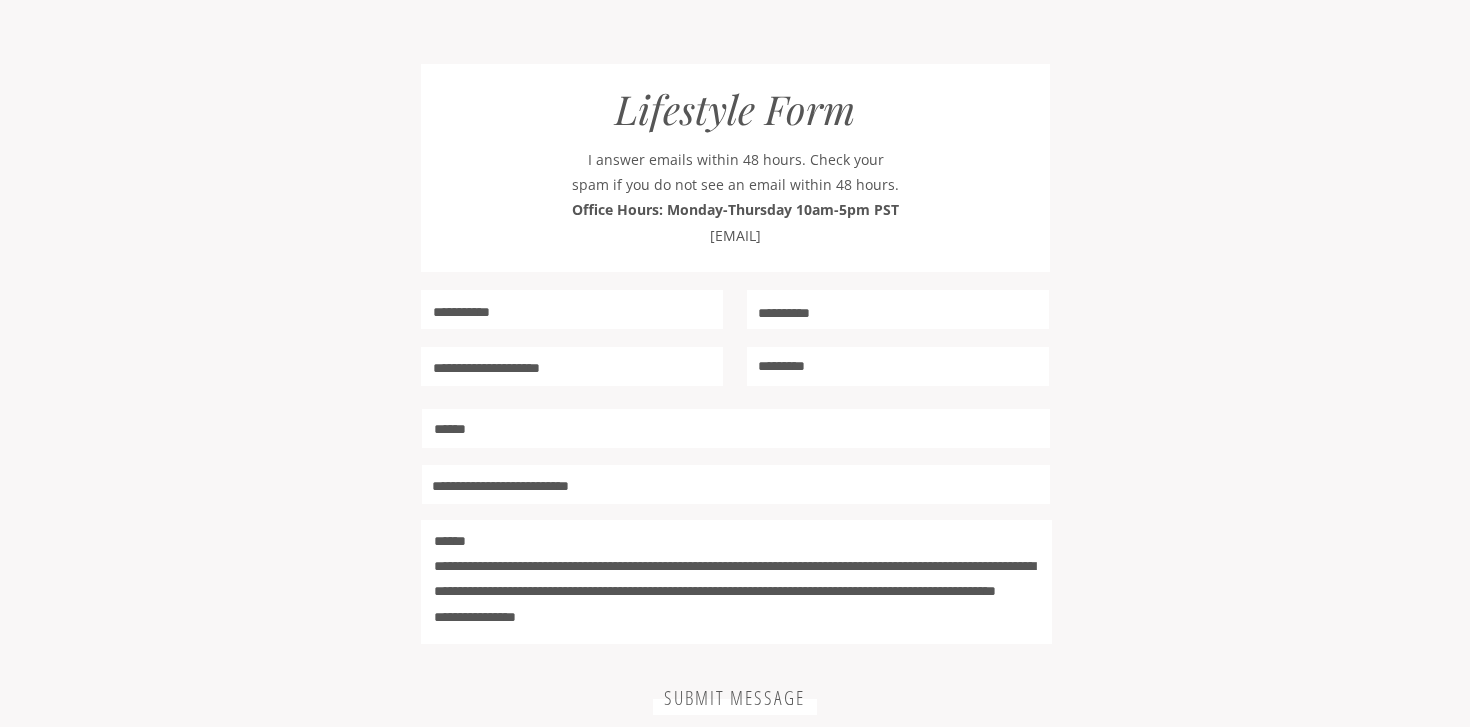 click on "**********" at bounding box center (738, 580) 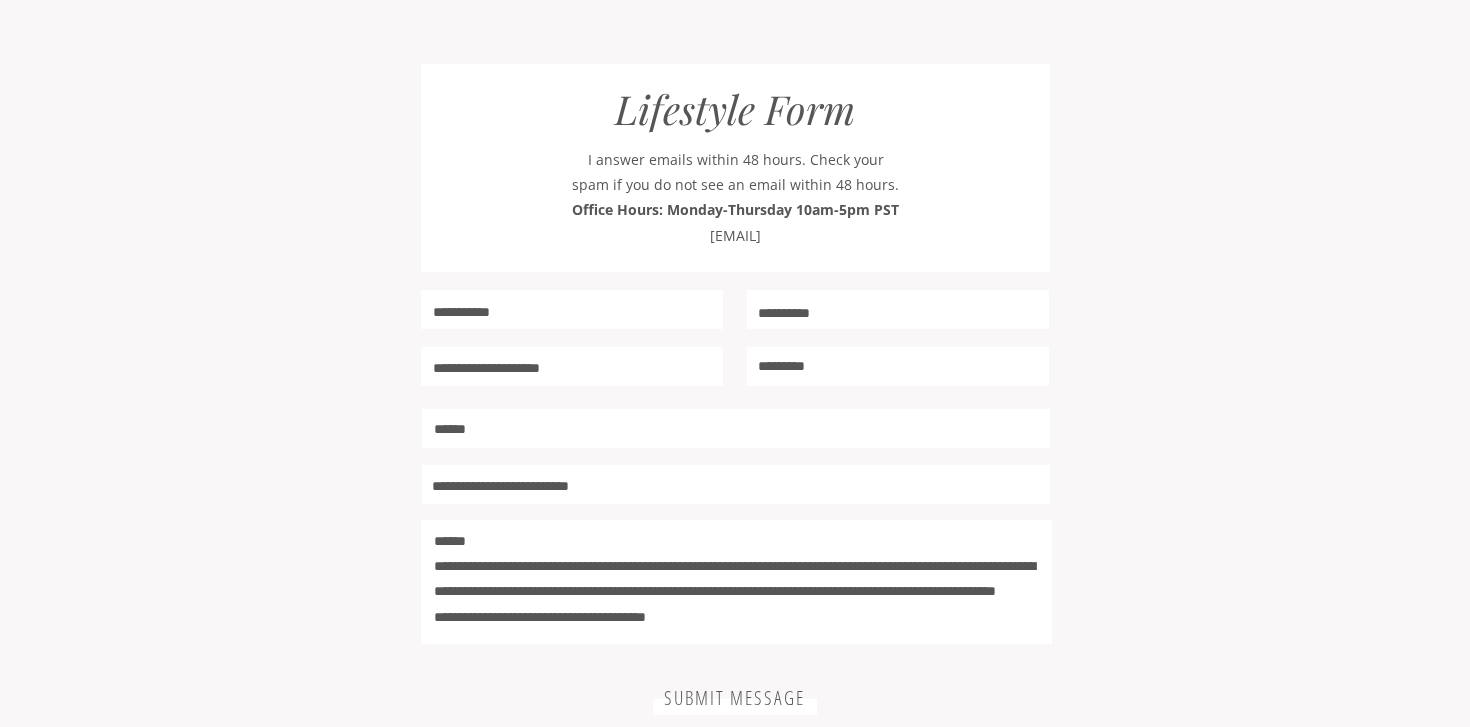 scroll, scrollTop: 45, scrollLeft: 0, axis: vertical 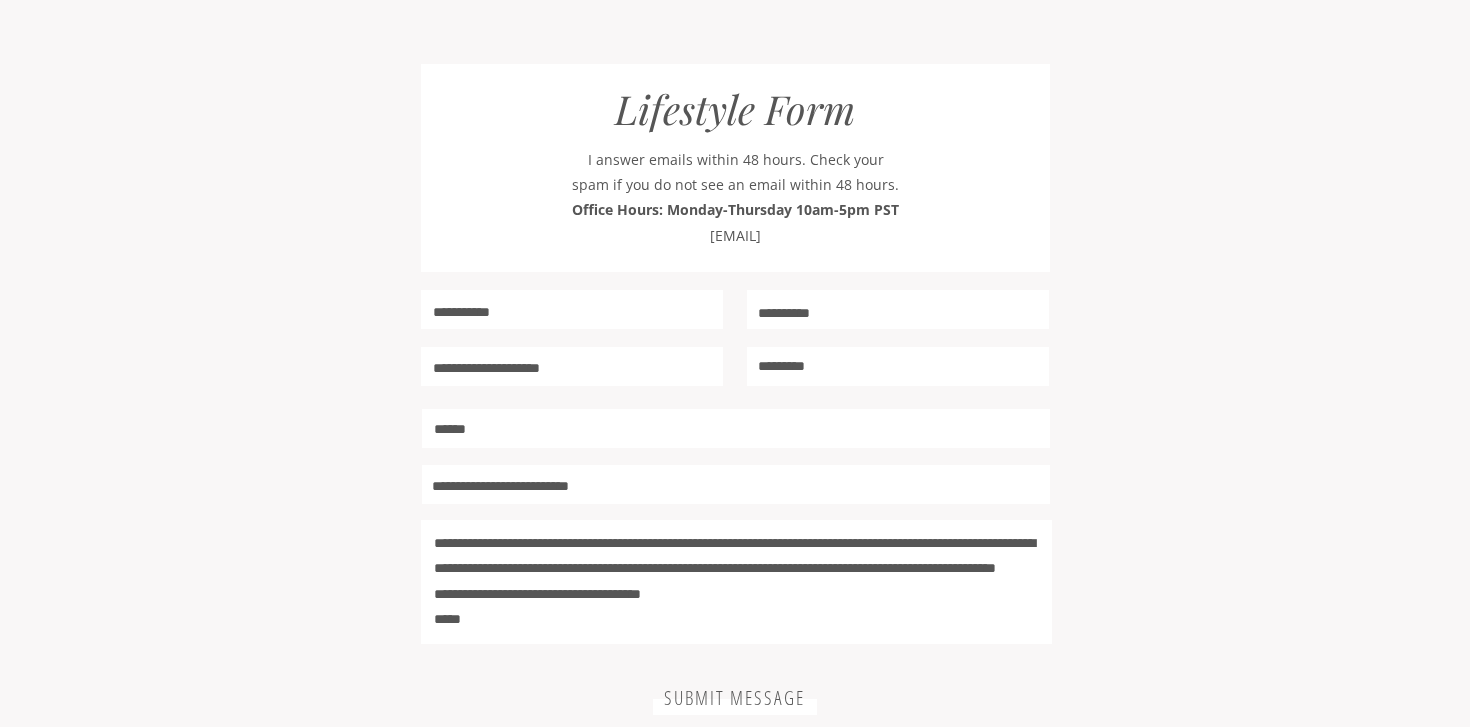 click on "**********" at bounding box center (738, 580) 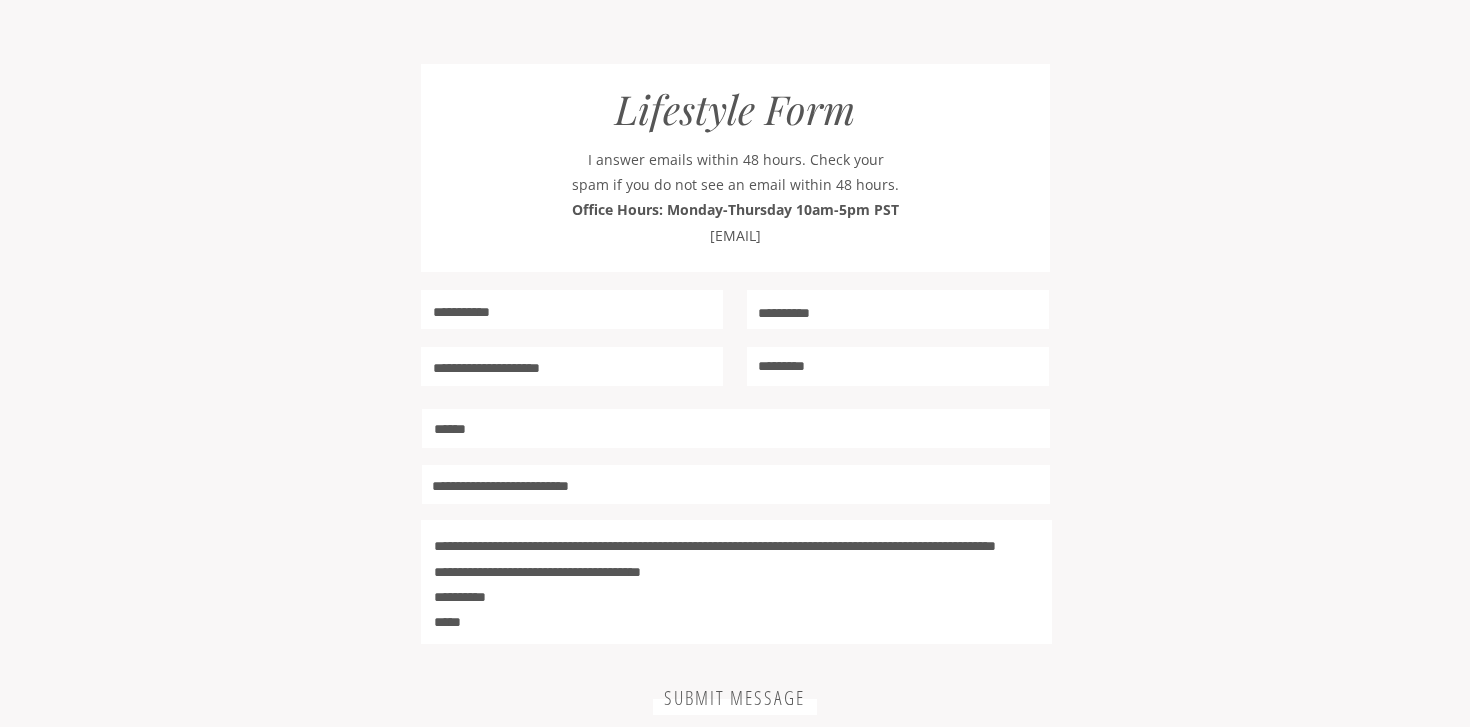 scroll, scrollTop: 70, scrollLeft: 0, axis: vertical 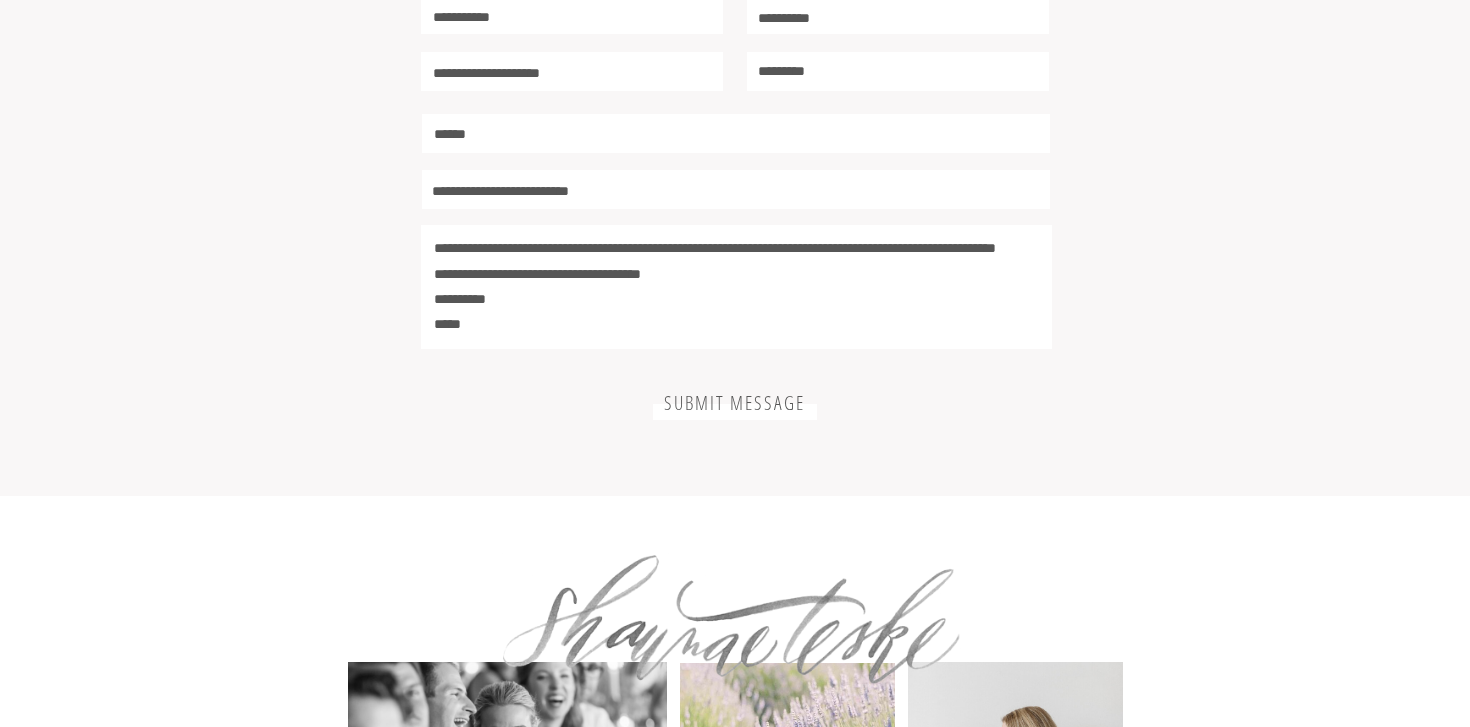 drag, startPoint x: 472, startPoint y: 333, endPoint x: 431, endPoint y: 288, distance: 60.876926 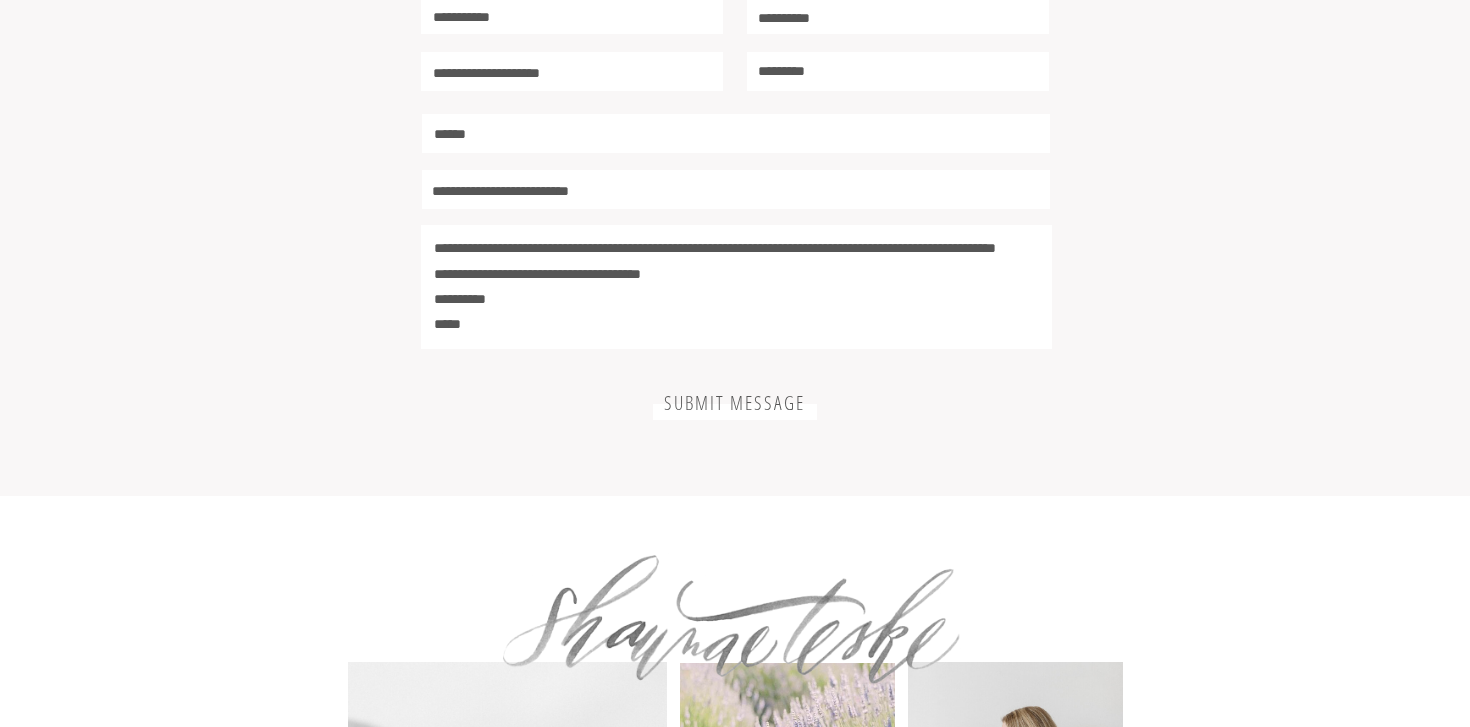 click on "Submit Message" at bounding box center (734, 402) 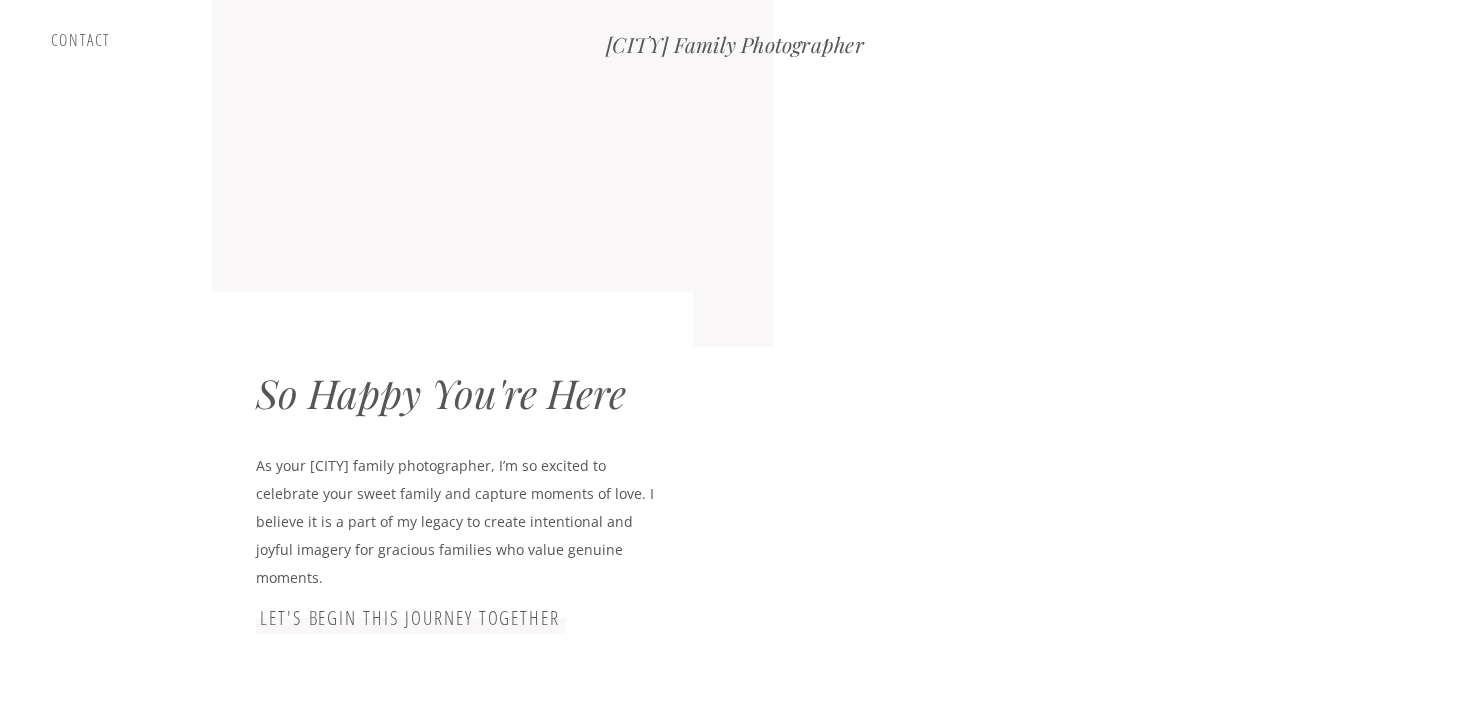 scroll, scrollTop: 0, scrollLeft: 0, axis: both 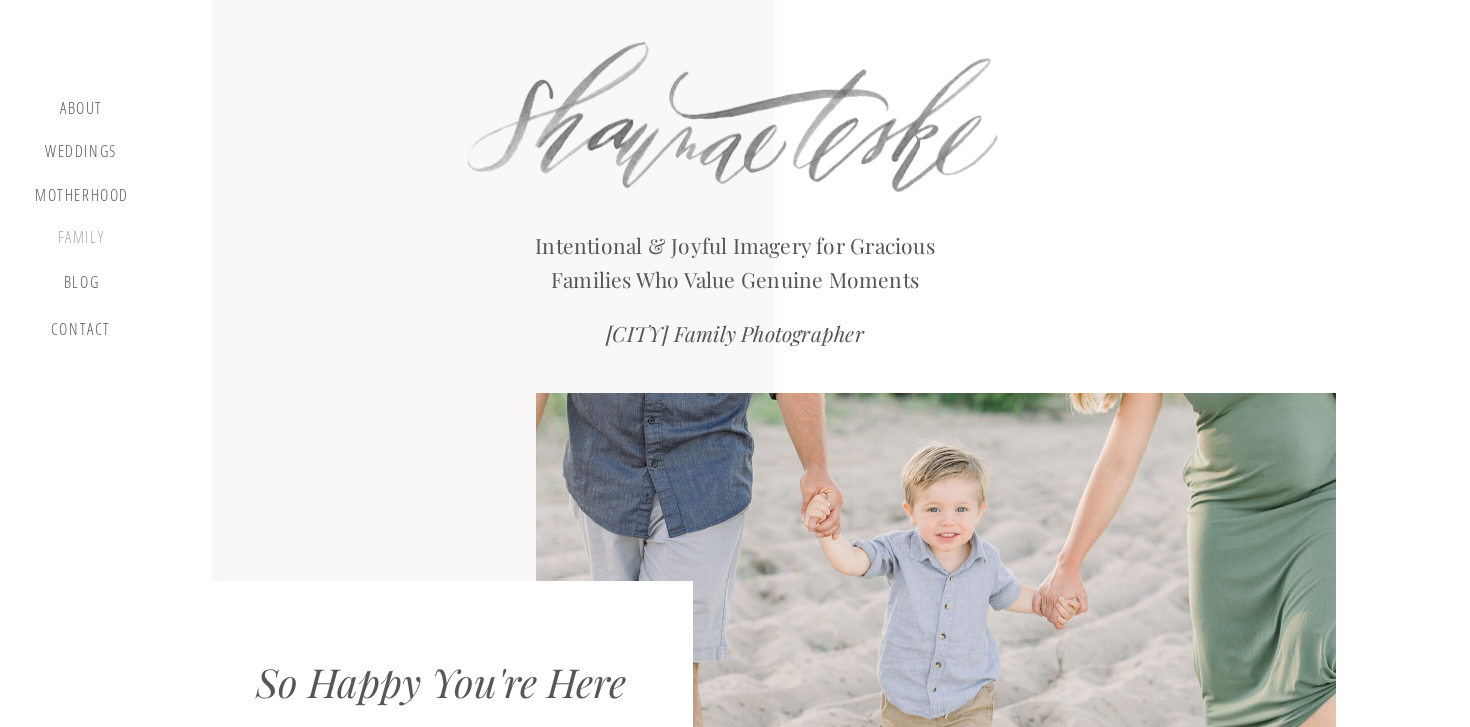 click on "Family" at bounding box center [81, 241] 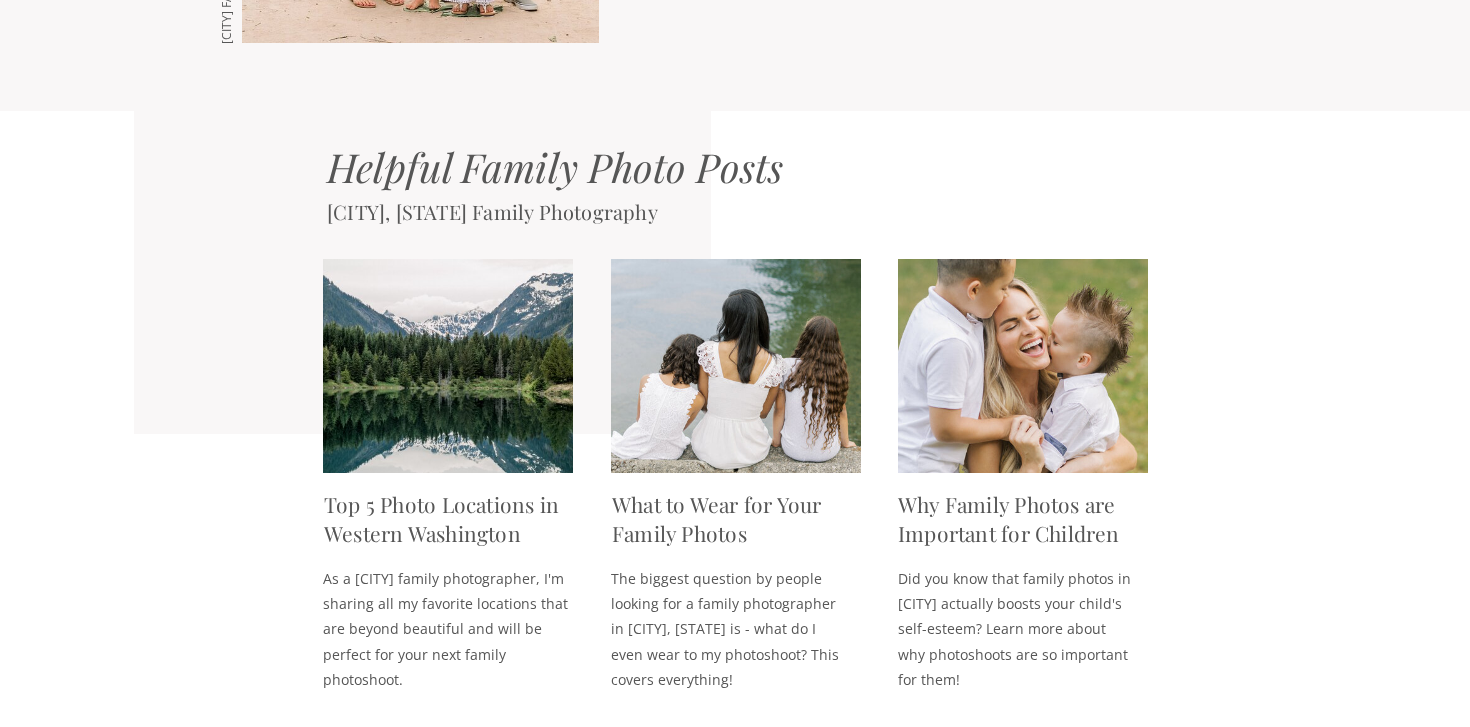 scroll, scrollTop: 3547, scrollLeft: 0, axis: vertical 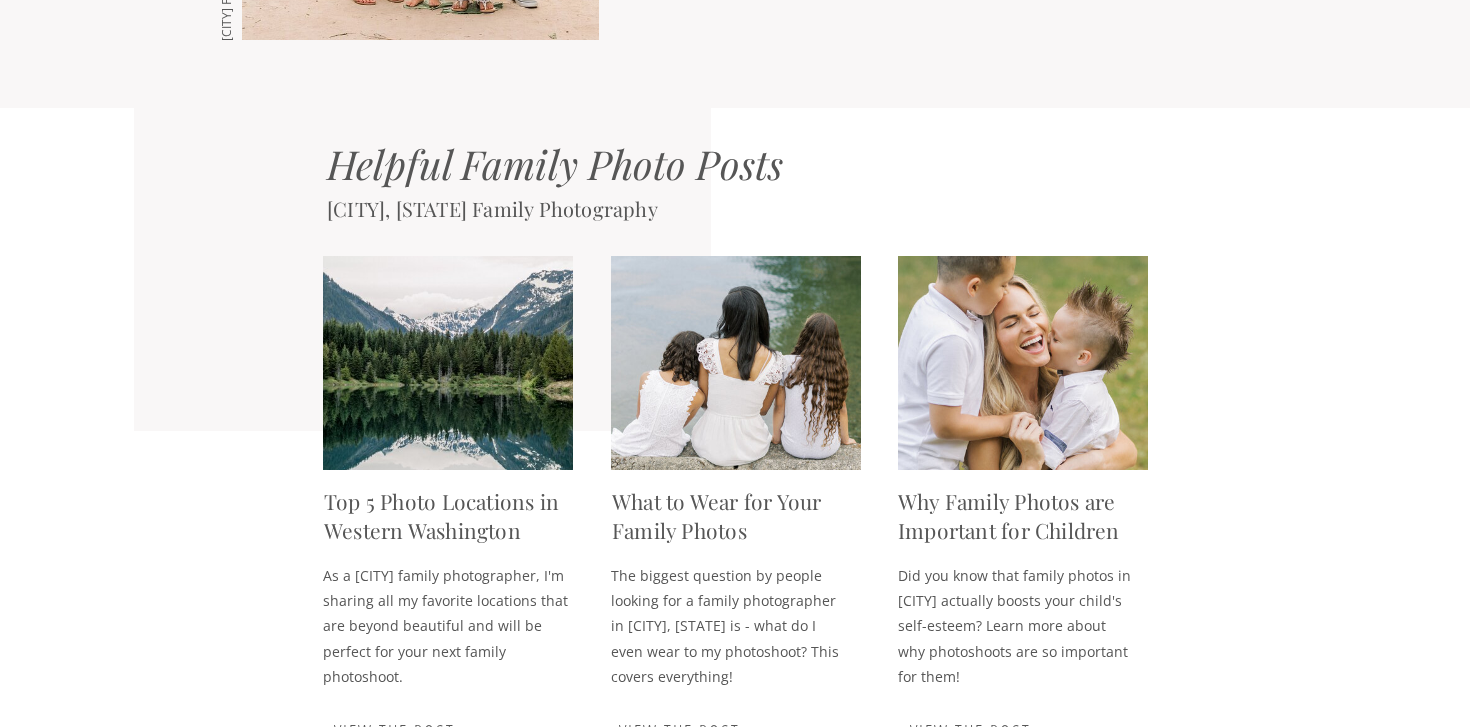 click at bounding box center (448, 363) 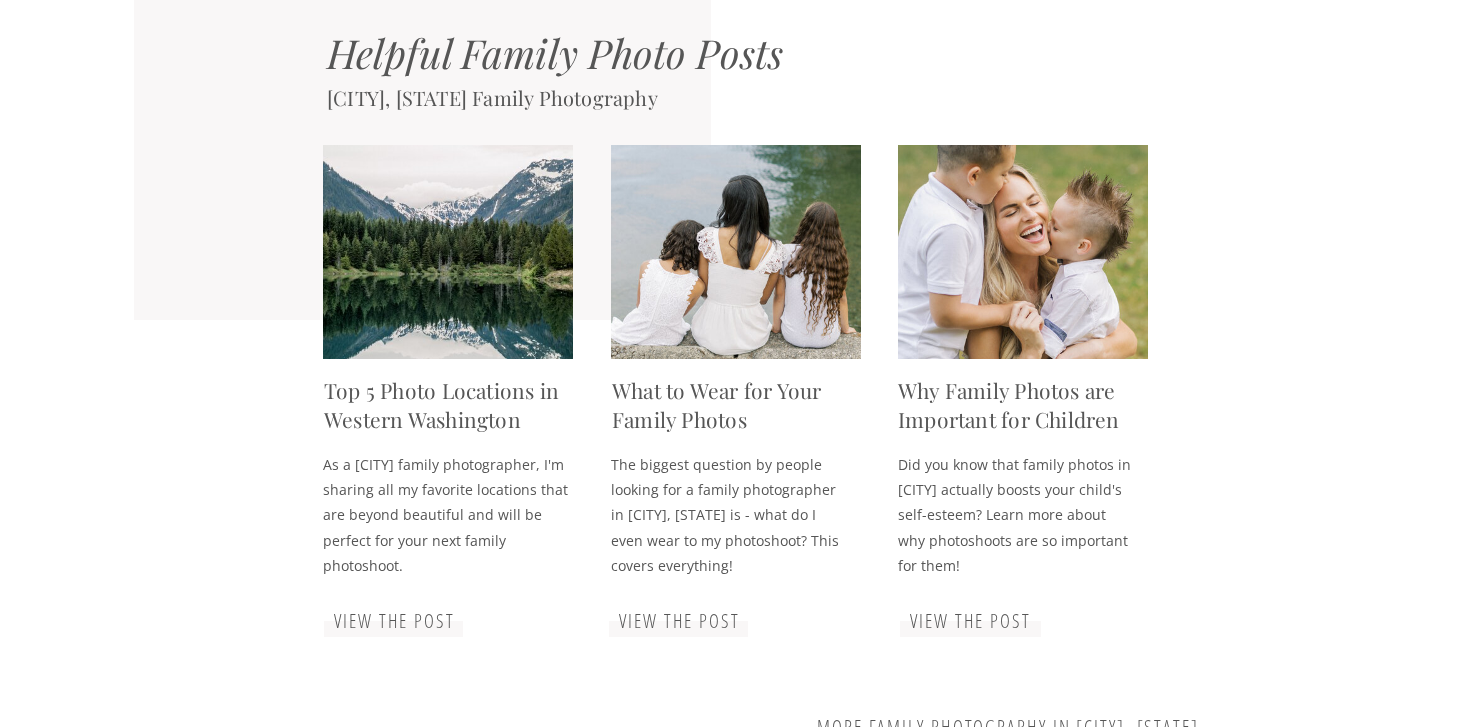 scroll, scrollTop: 3681, scrollLeft: 0, axis: vertical 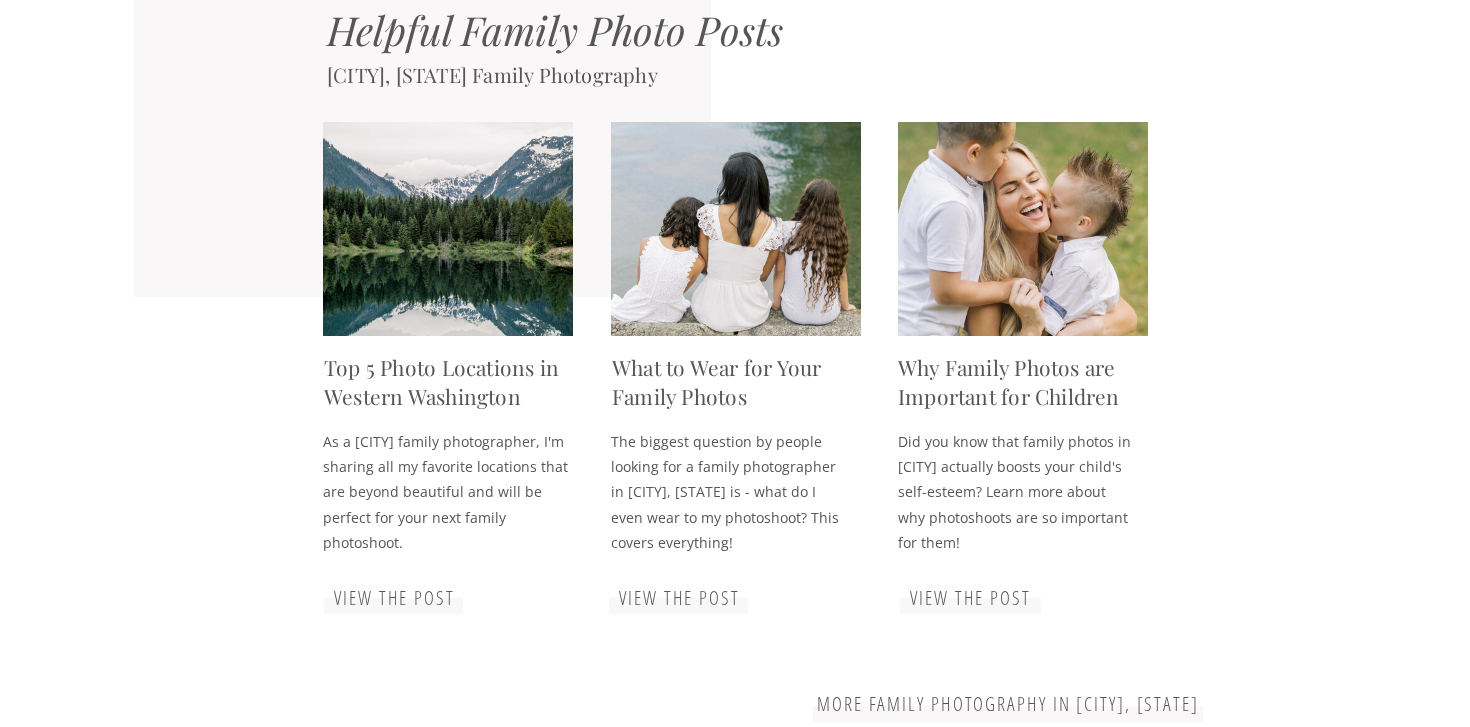 click on "View the Post" at bounding box center [394, 599] 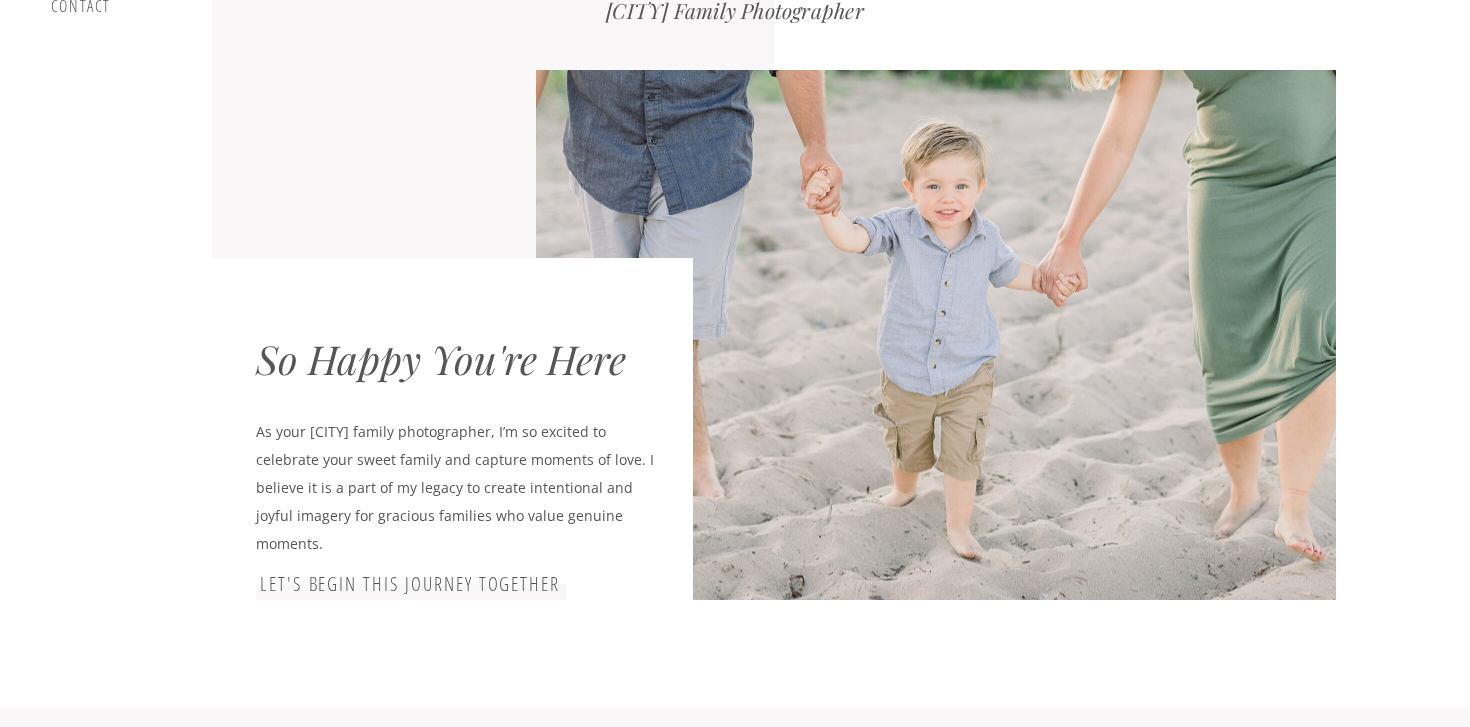 scroll, scrollTop: 0, scrollLeft: 0, axis: both 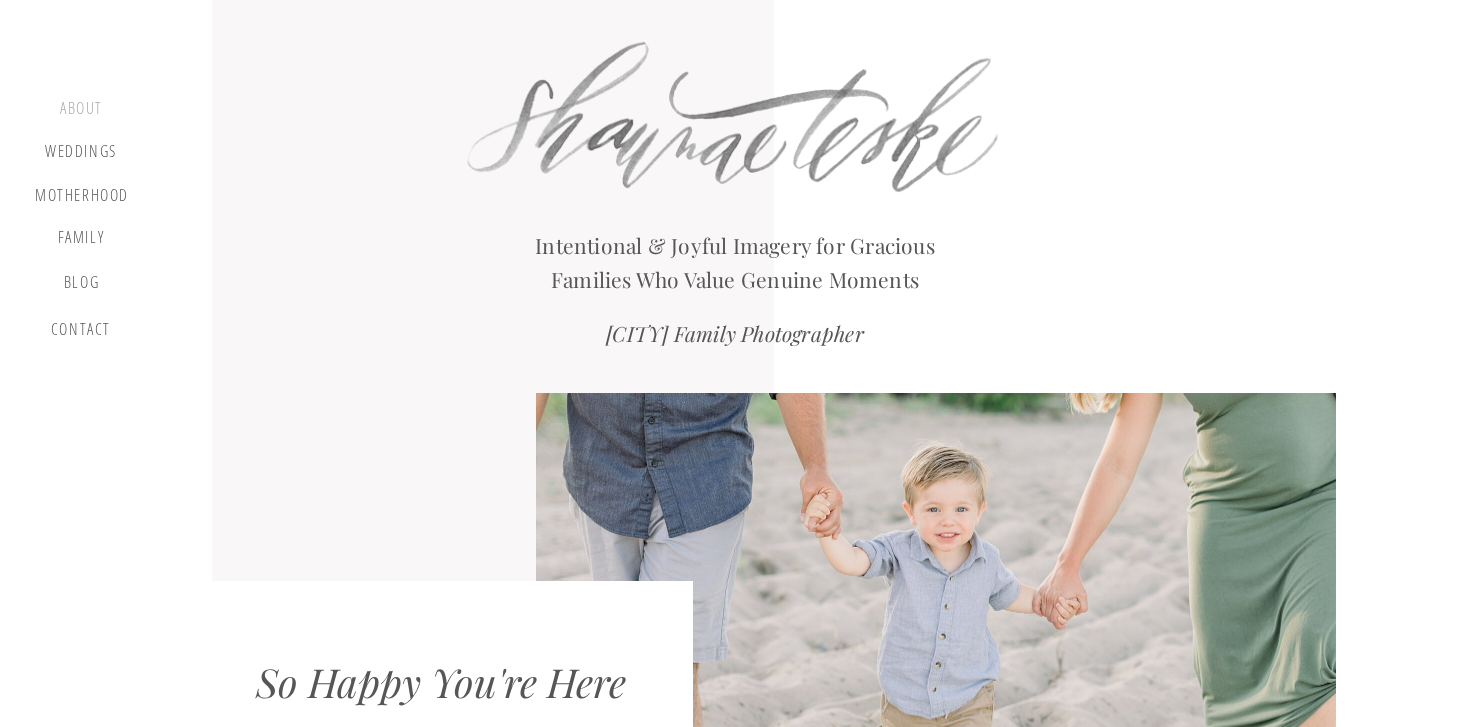click on "about" at bounding box center (81, 111) 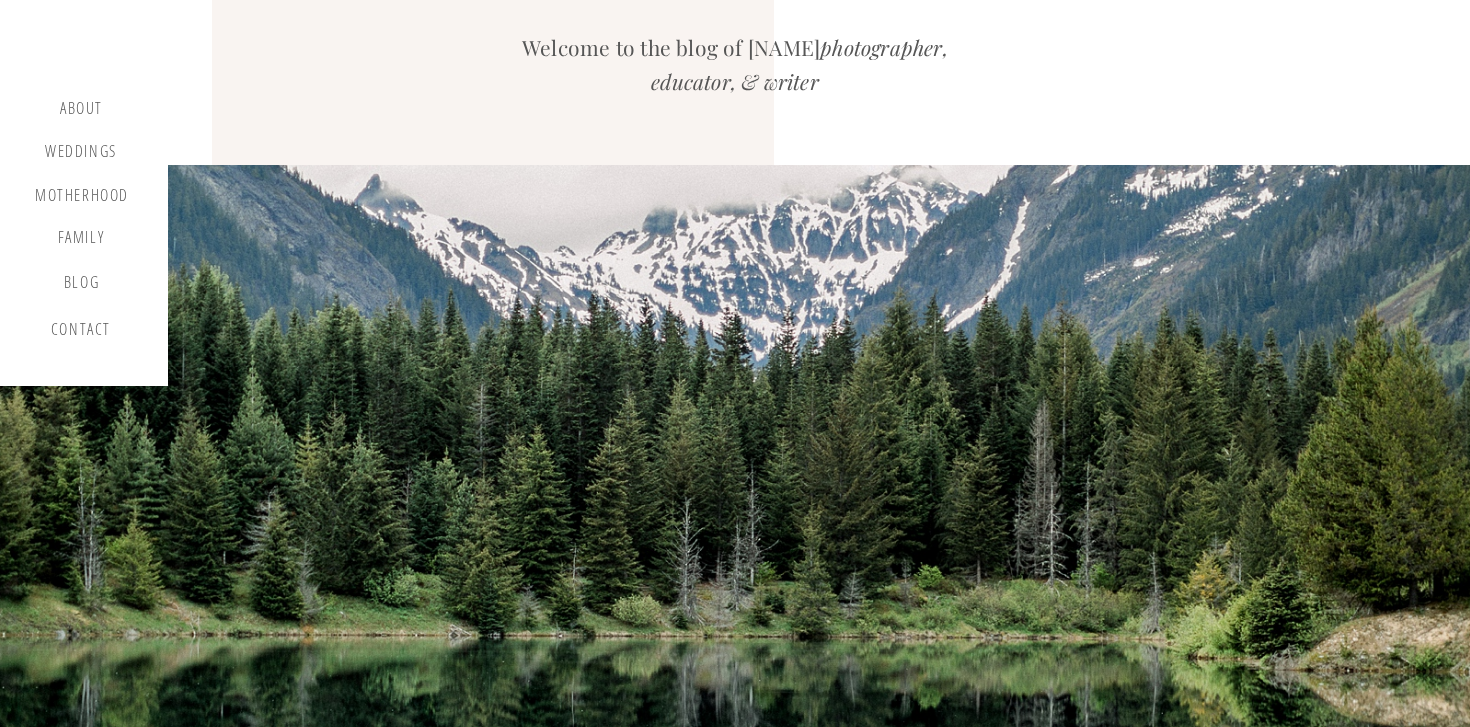 scroll, scrollTop: 221, scrollLeft: 0, axis: vertical 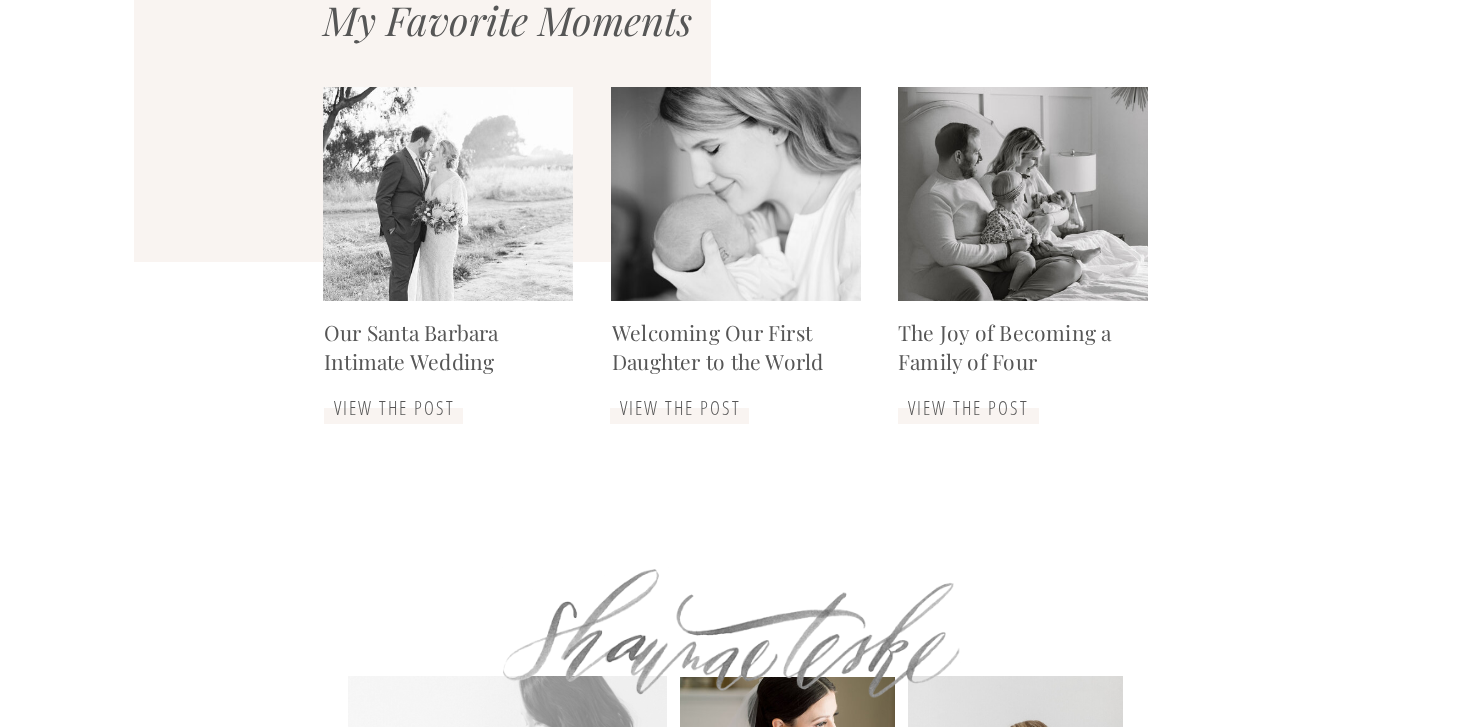 click on "view the post" at bounding box center [680, 409] 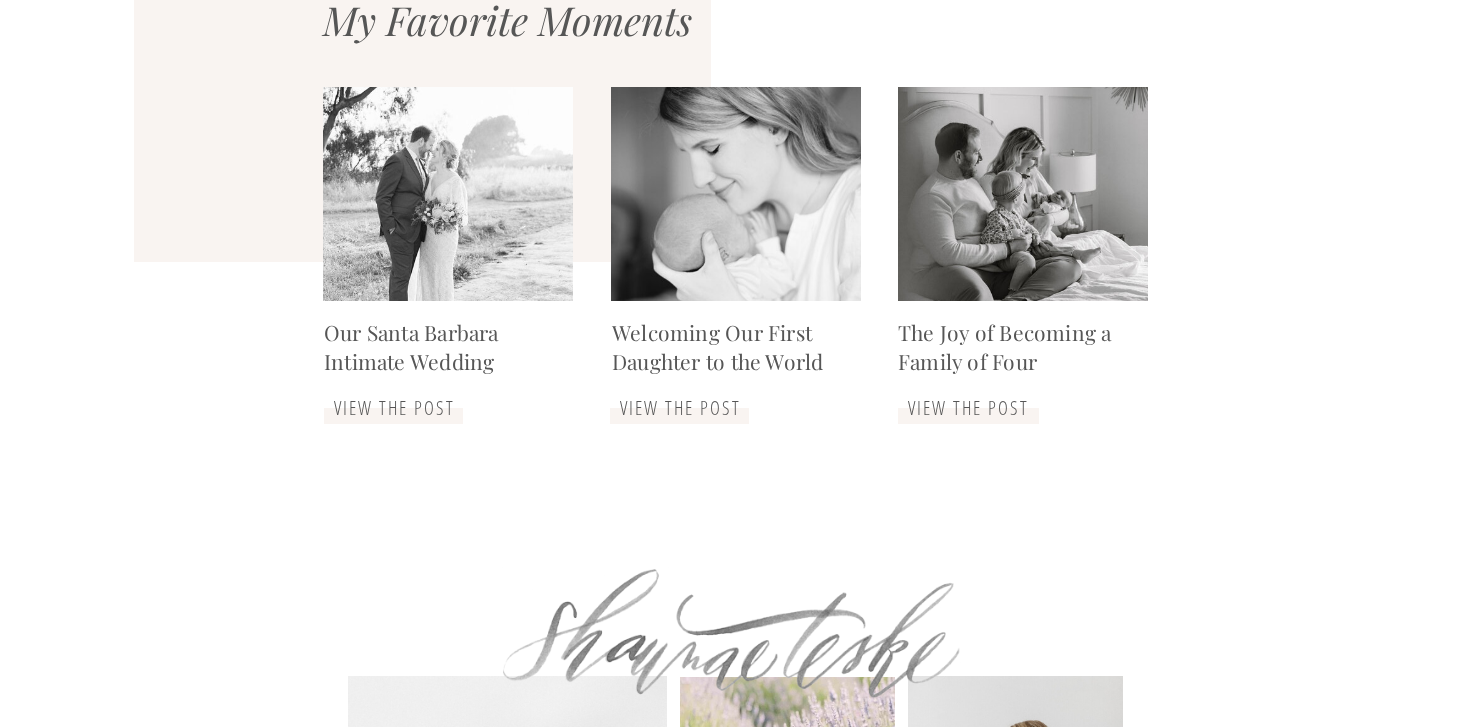 click on "view the post" at bounding box center (968, 409) 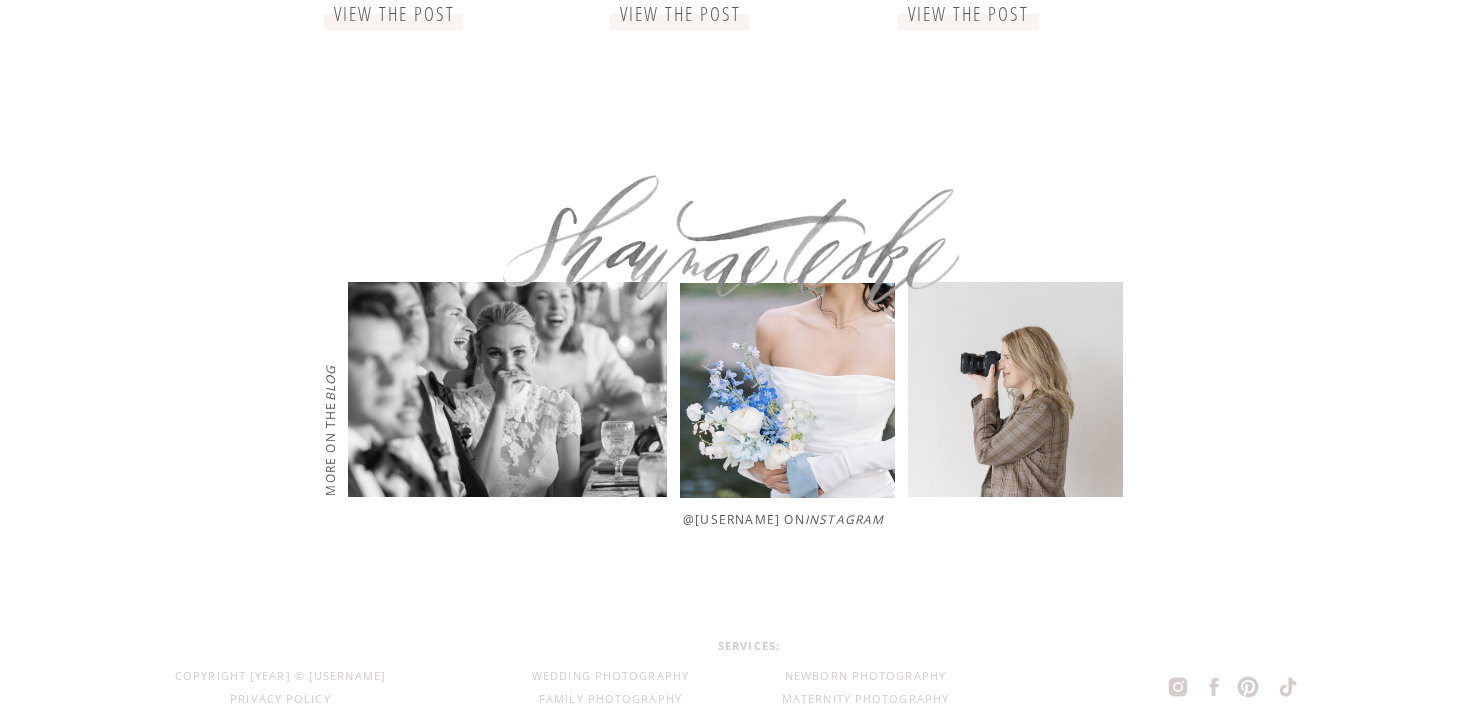 scroll, scrollTop: 5274, scrollLeft: 0, axis: vertical 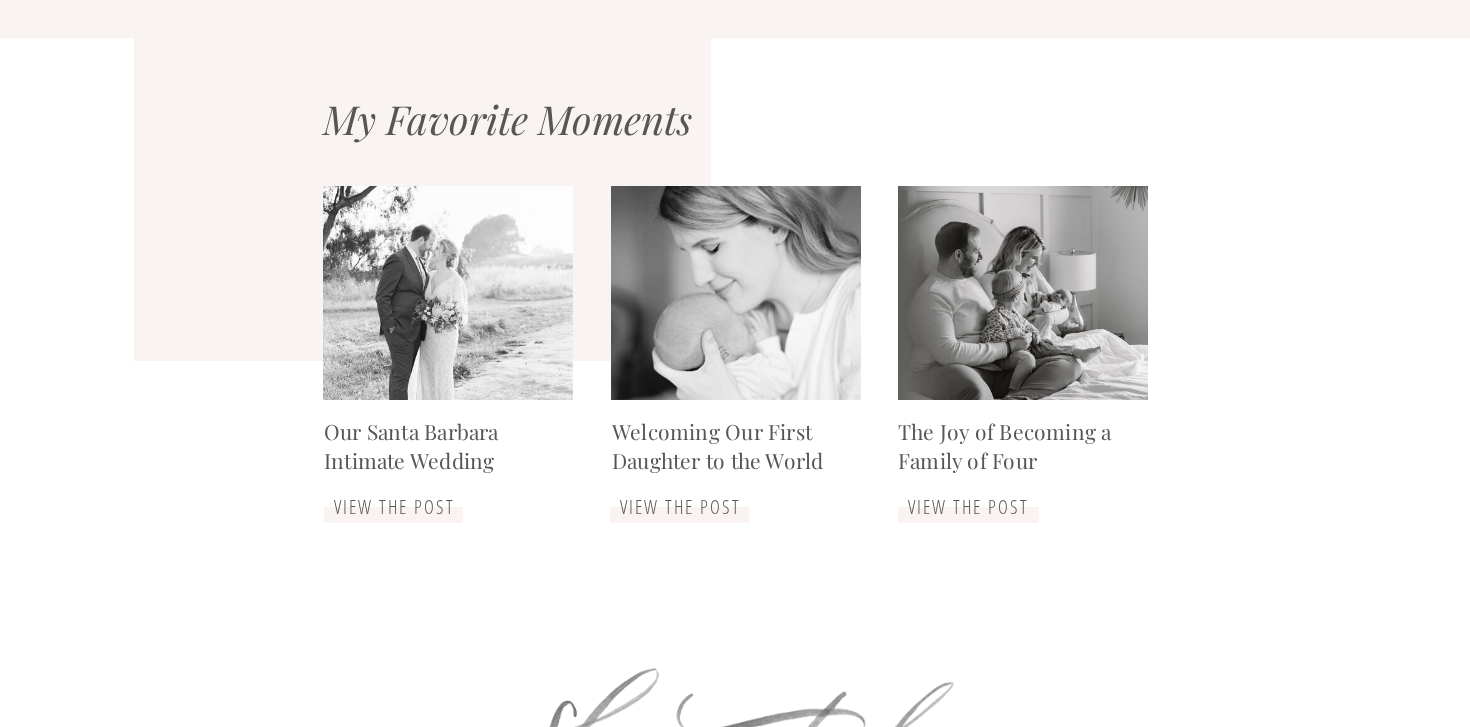 click on "view the post" at bounding box center [968, 508] 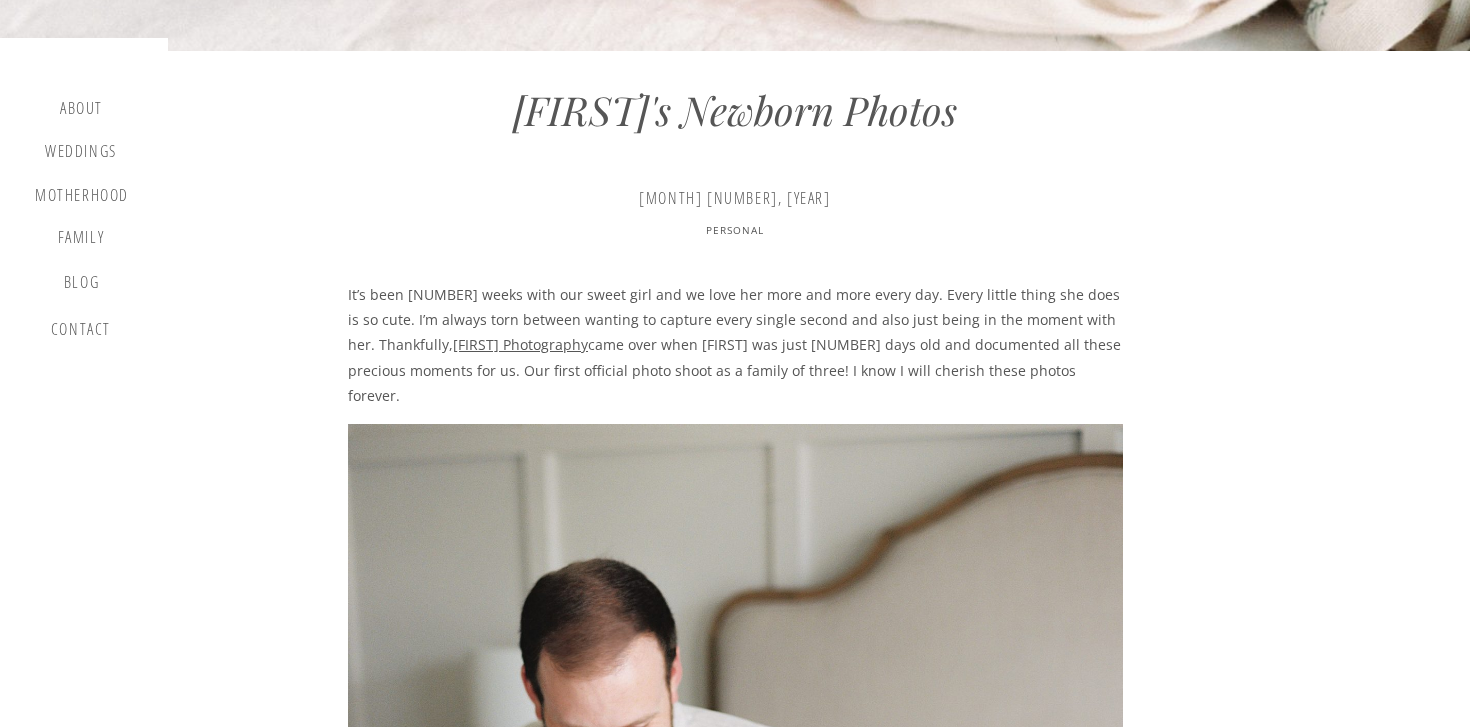 scroll, scrollTop: 932, scrollLeft: 0, axis: vertical 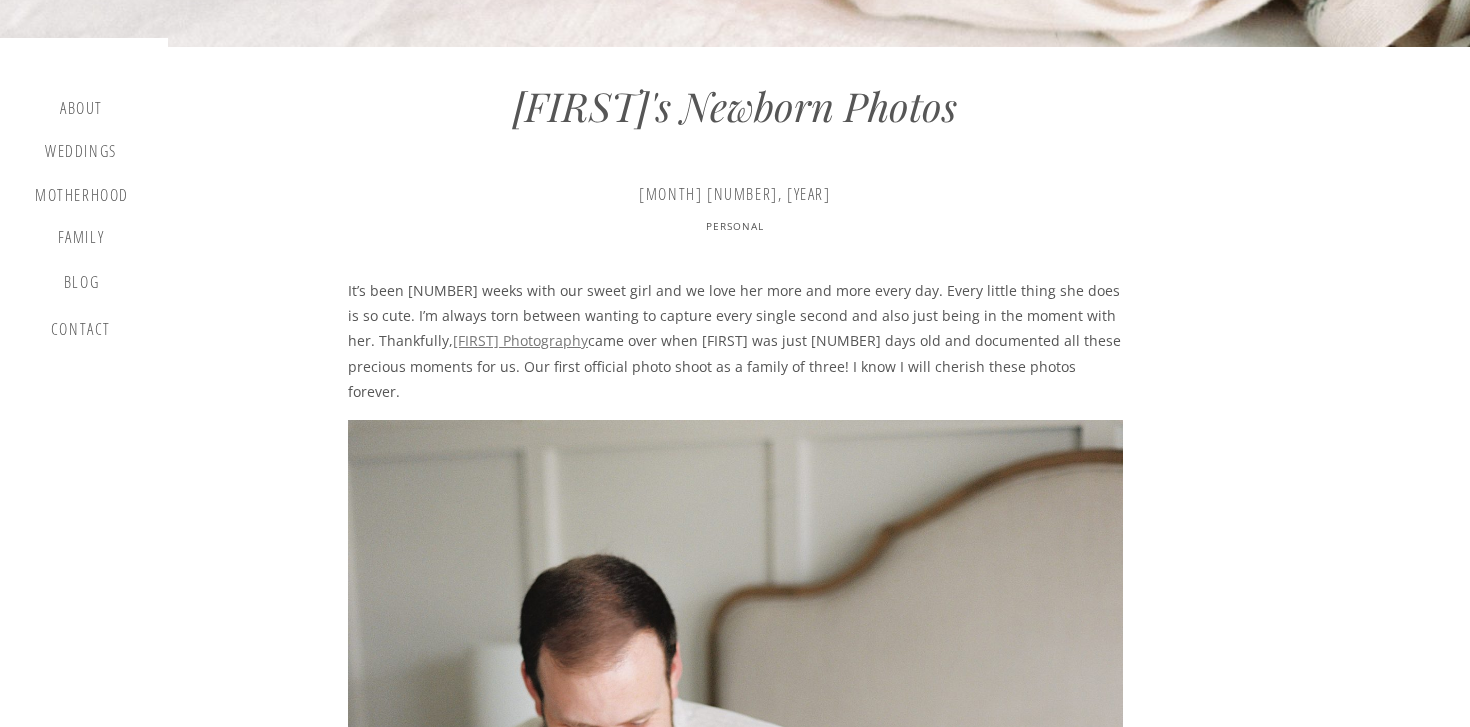 click on "[FIRST] Photography" at bounding box center [520, 340] 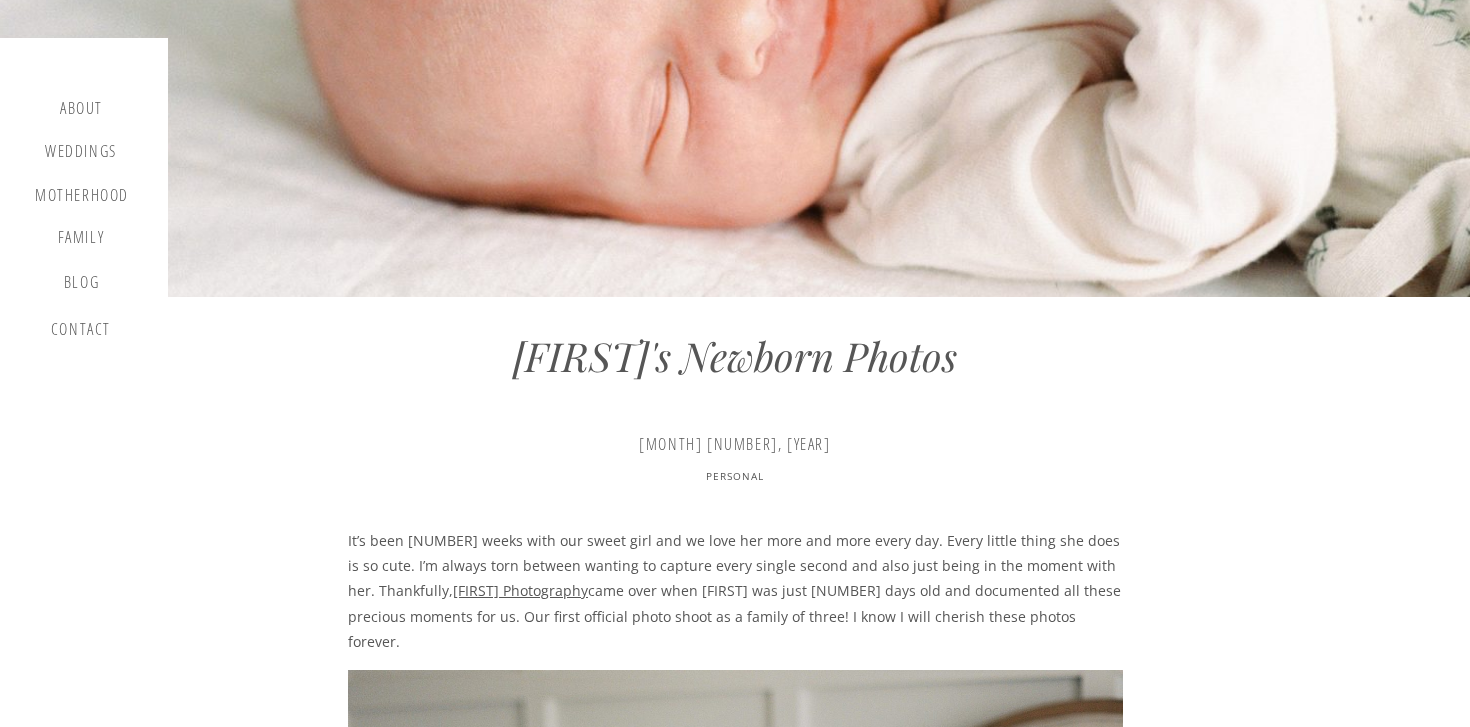 scroll, scrollTop: 0, scrollLeft: 0, axis: both 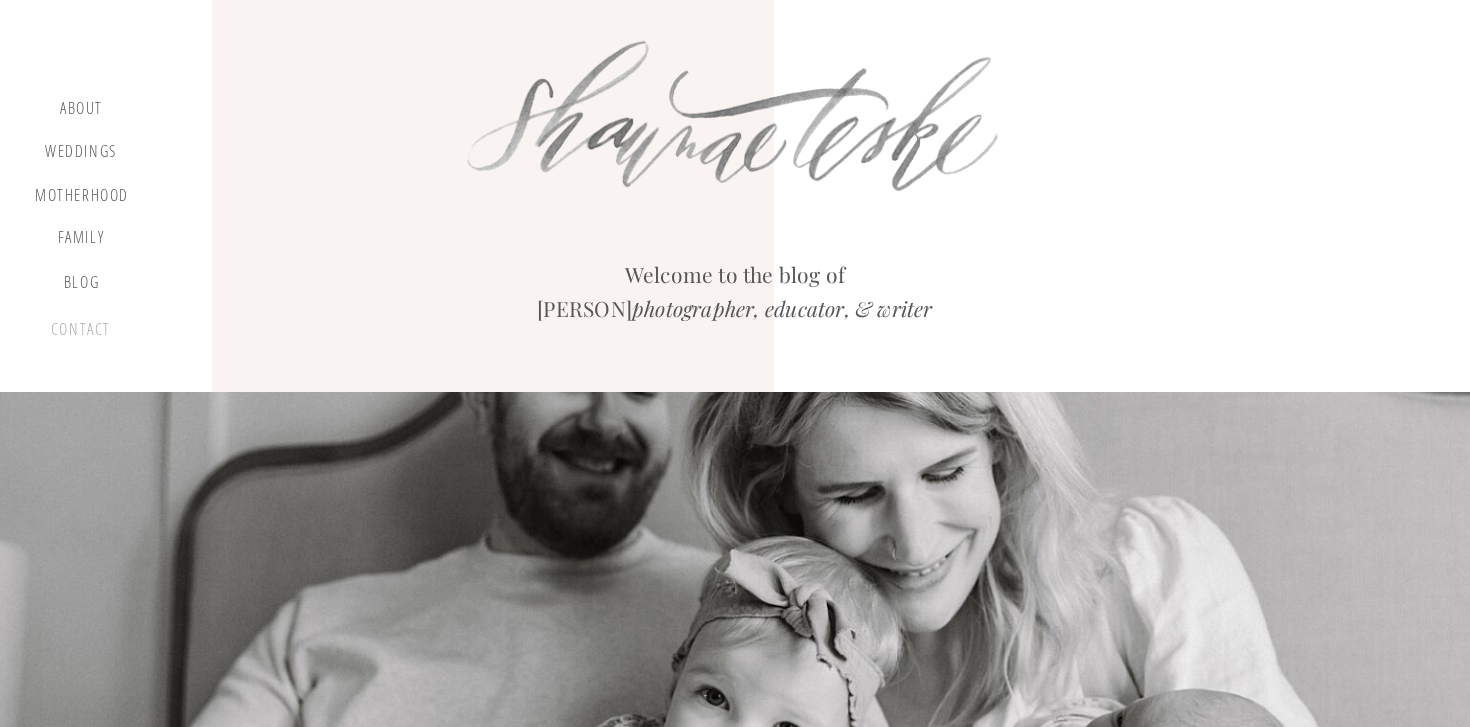 click on "contact" at bounding box center [81, 333] 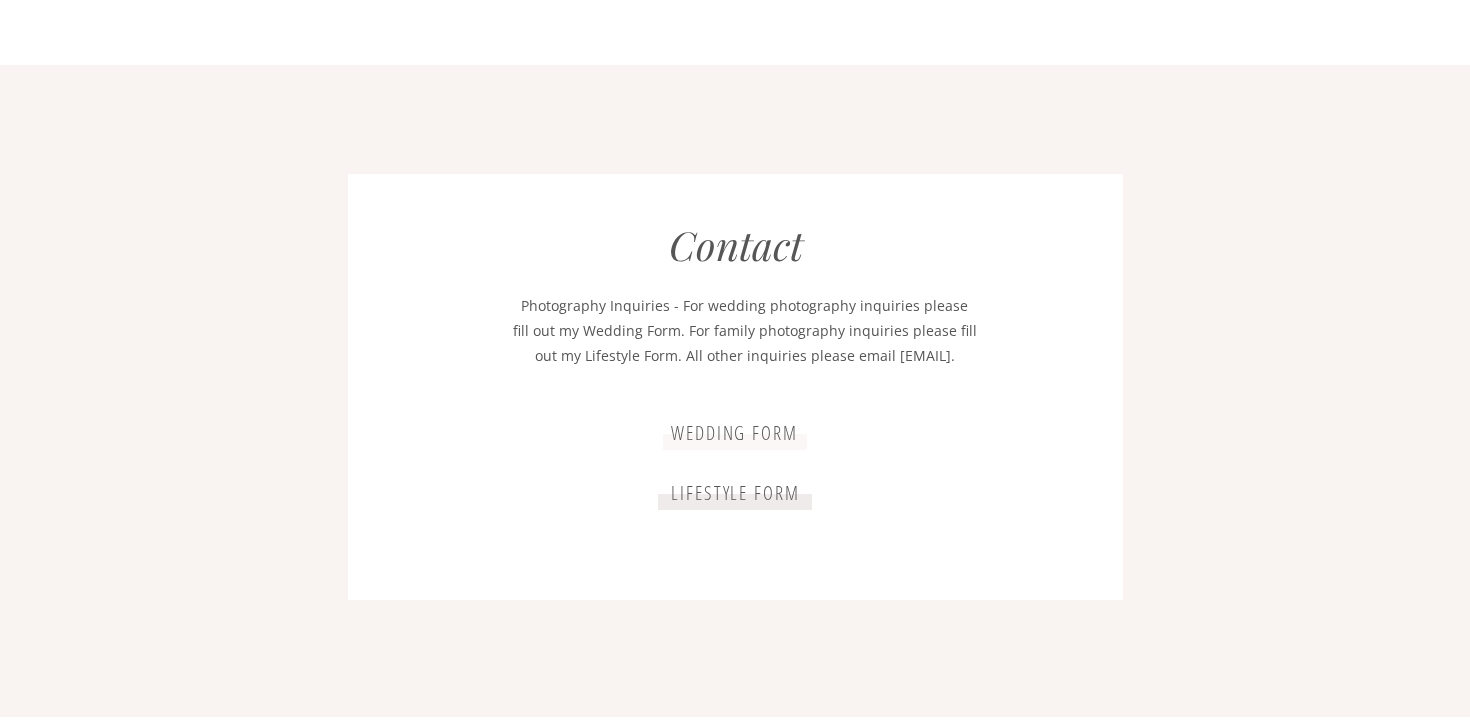 scroll, scrollTop: 3617, scrollLeft: 0, axis: vertical 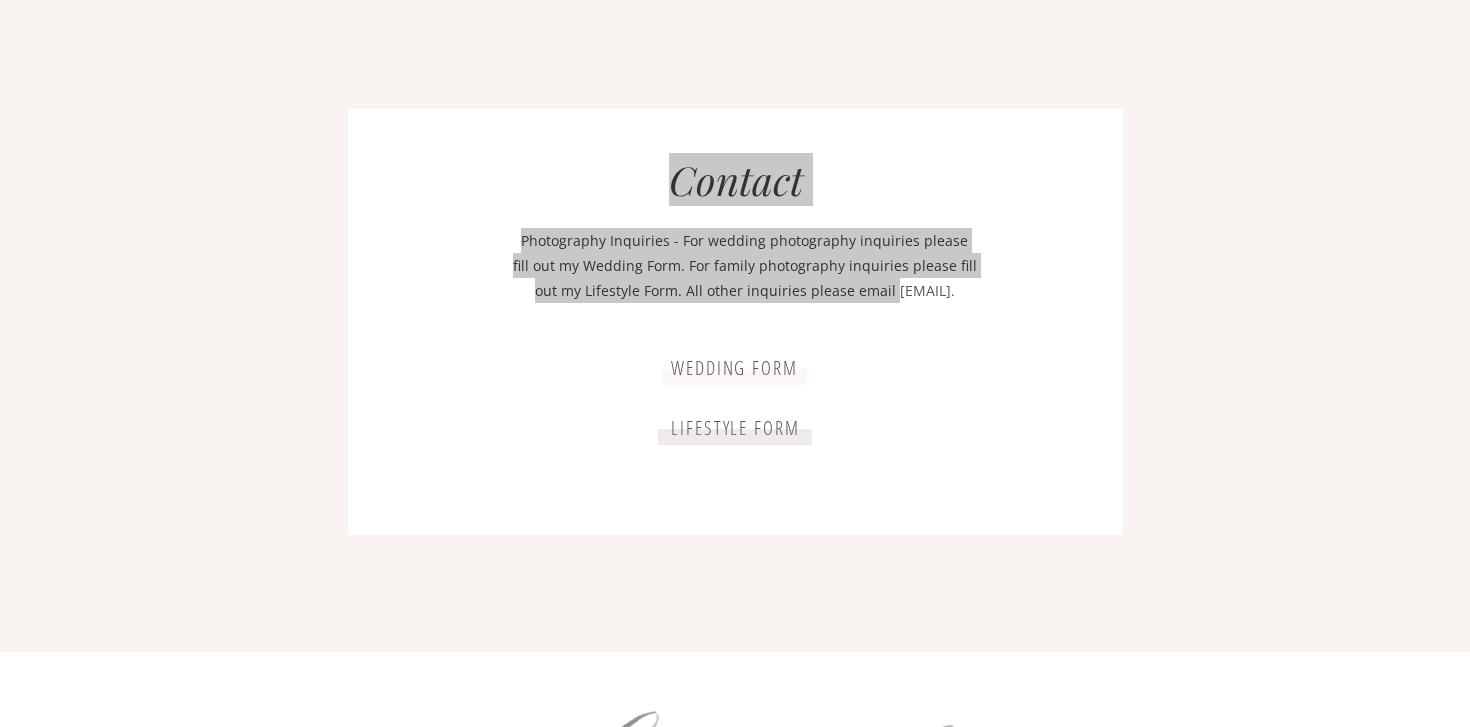 drag, startPoint x: 655, startPoint y: 312, endPoint x: 867, endPoint y: 337, distance: 213.46896 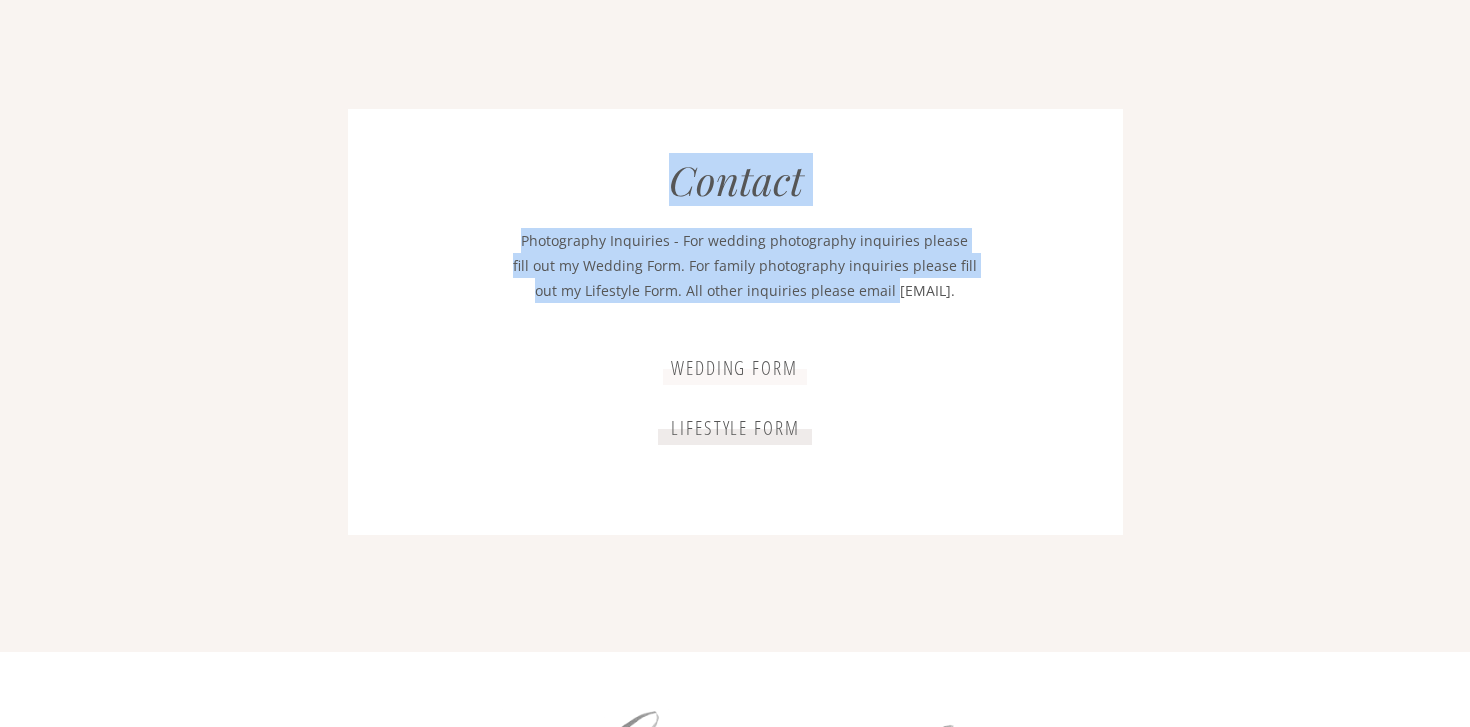 click at bounding box center [735, 322] 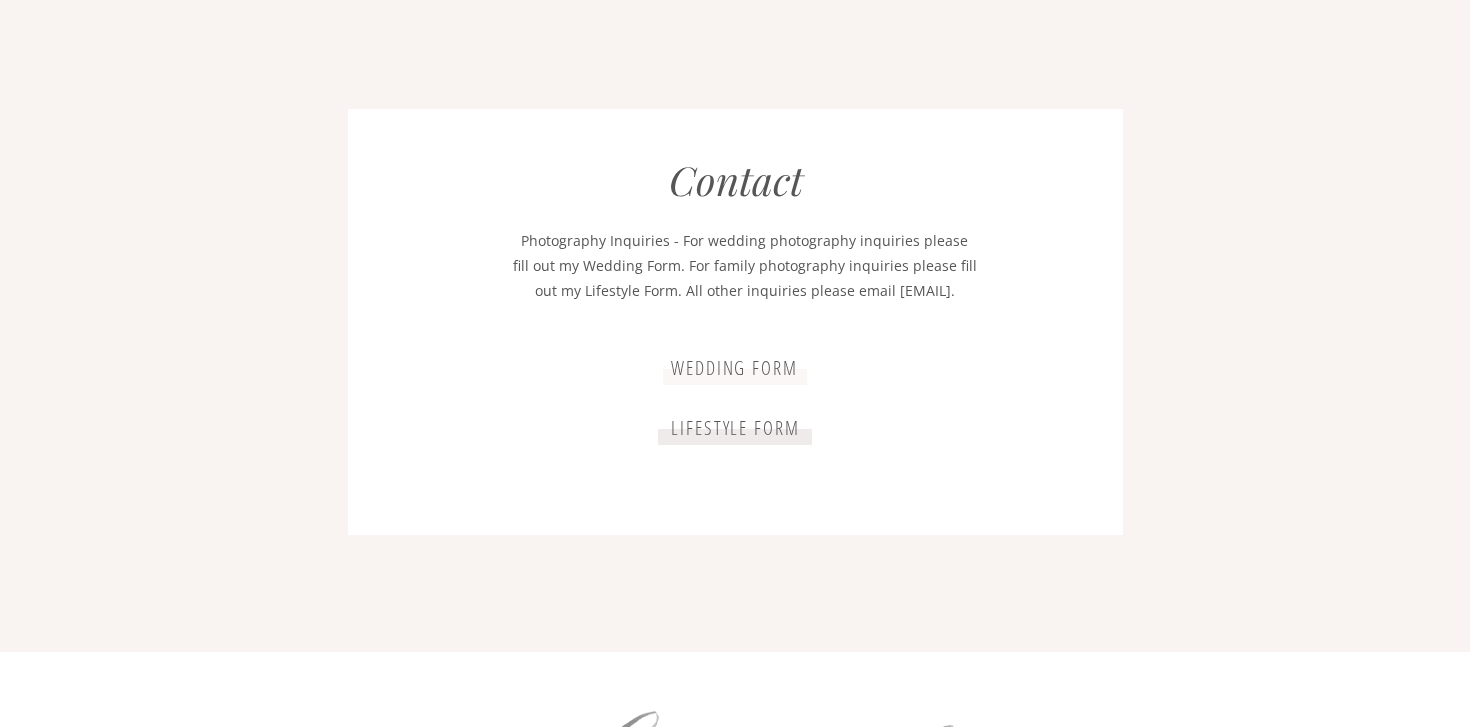 drag, startPoint x: 817, startPoint y: 318, endPoint x: 707, endPoint y: 315, distance: 110.0409 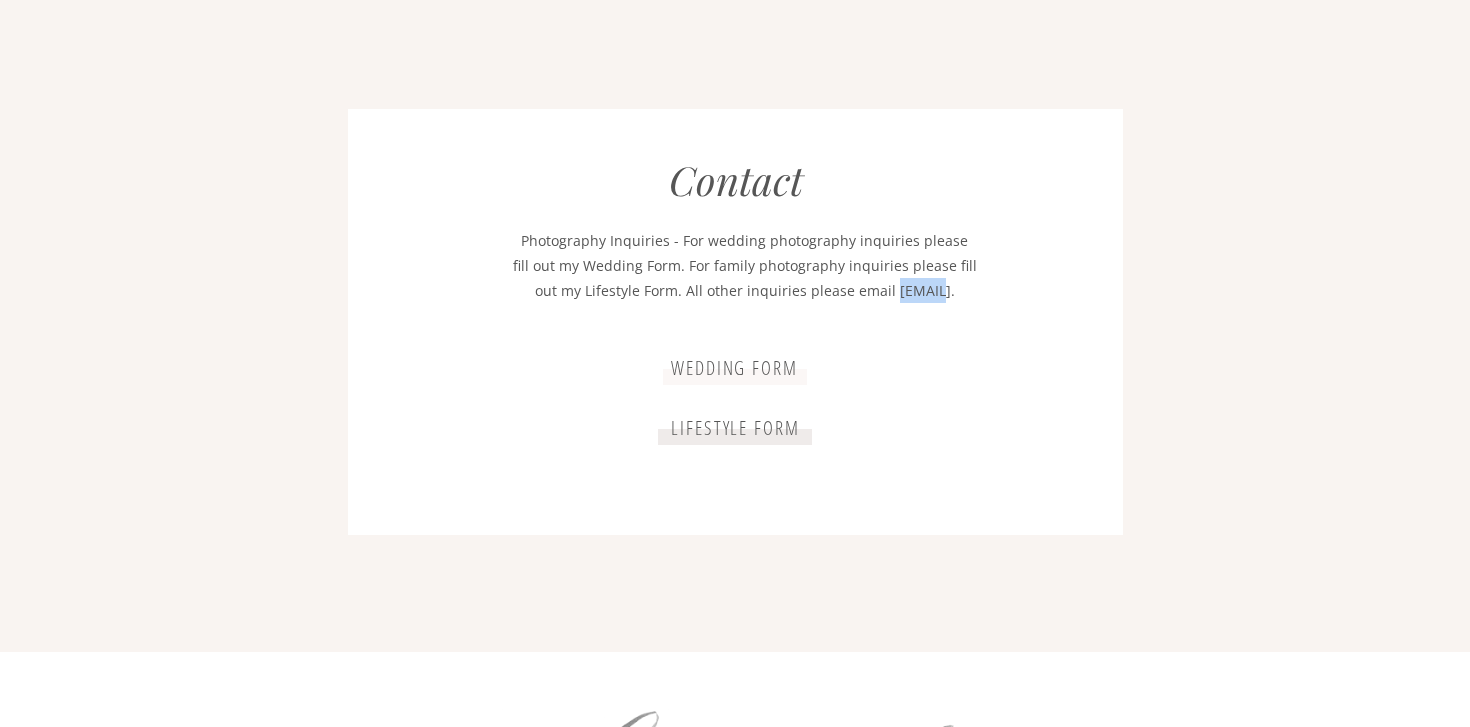 drag, startPoint x: 665, startPoint y: 312, endPoint x: 674, endPoint y: 342, distance: 31.320919 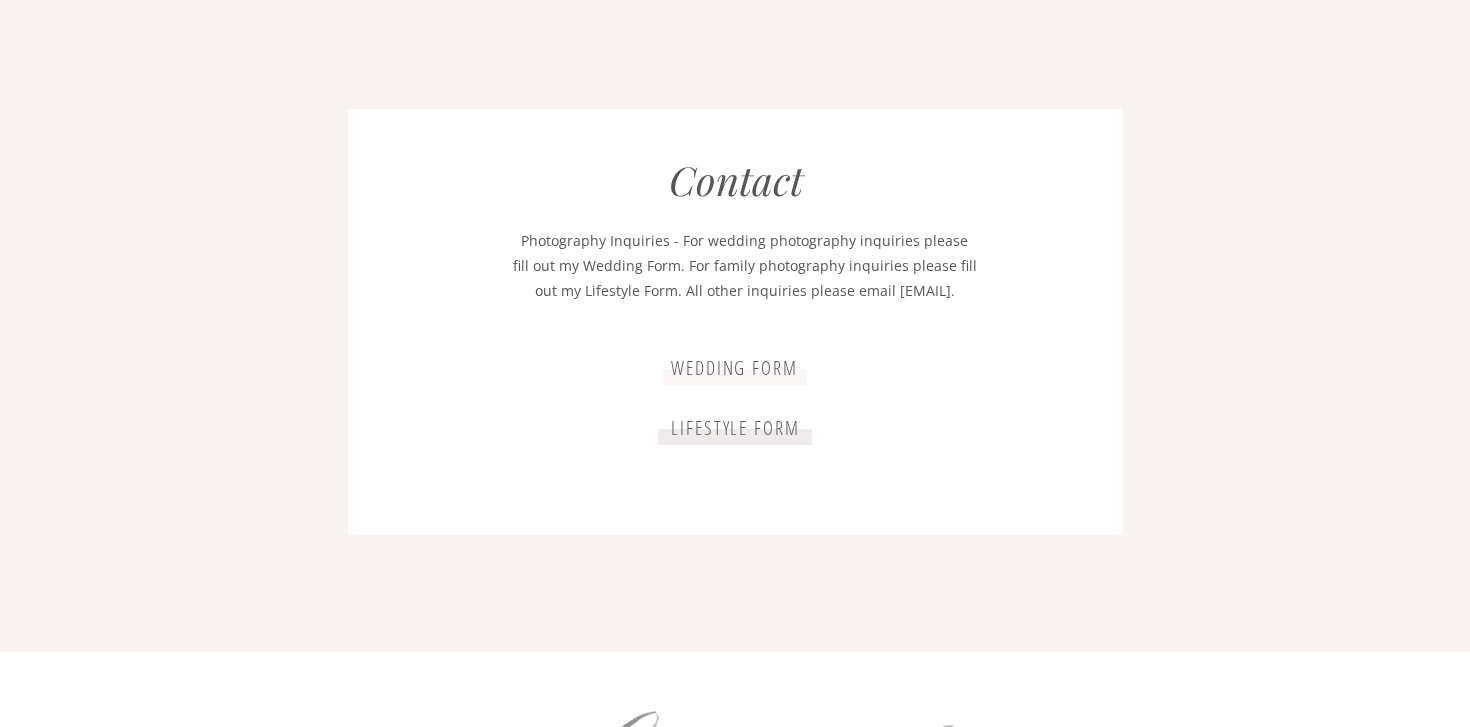 drag, startPoint x: 658, startPoint y: 314, endPoint x: 820, endPoint y: 323, distance: 162.2498 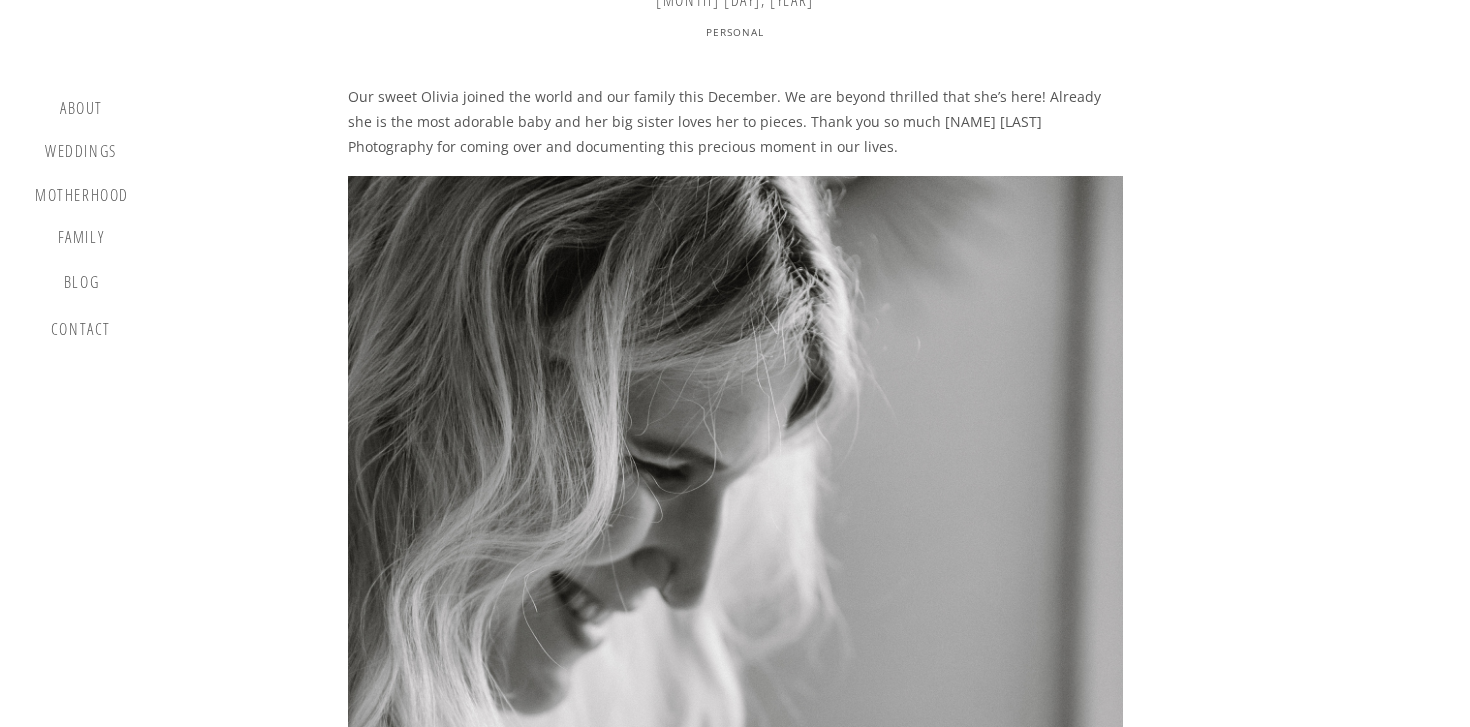 scroll, scrollTop: 1131, scrollLeft: 0, axis: vertical 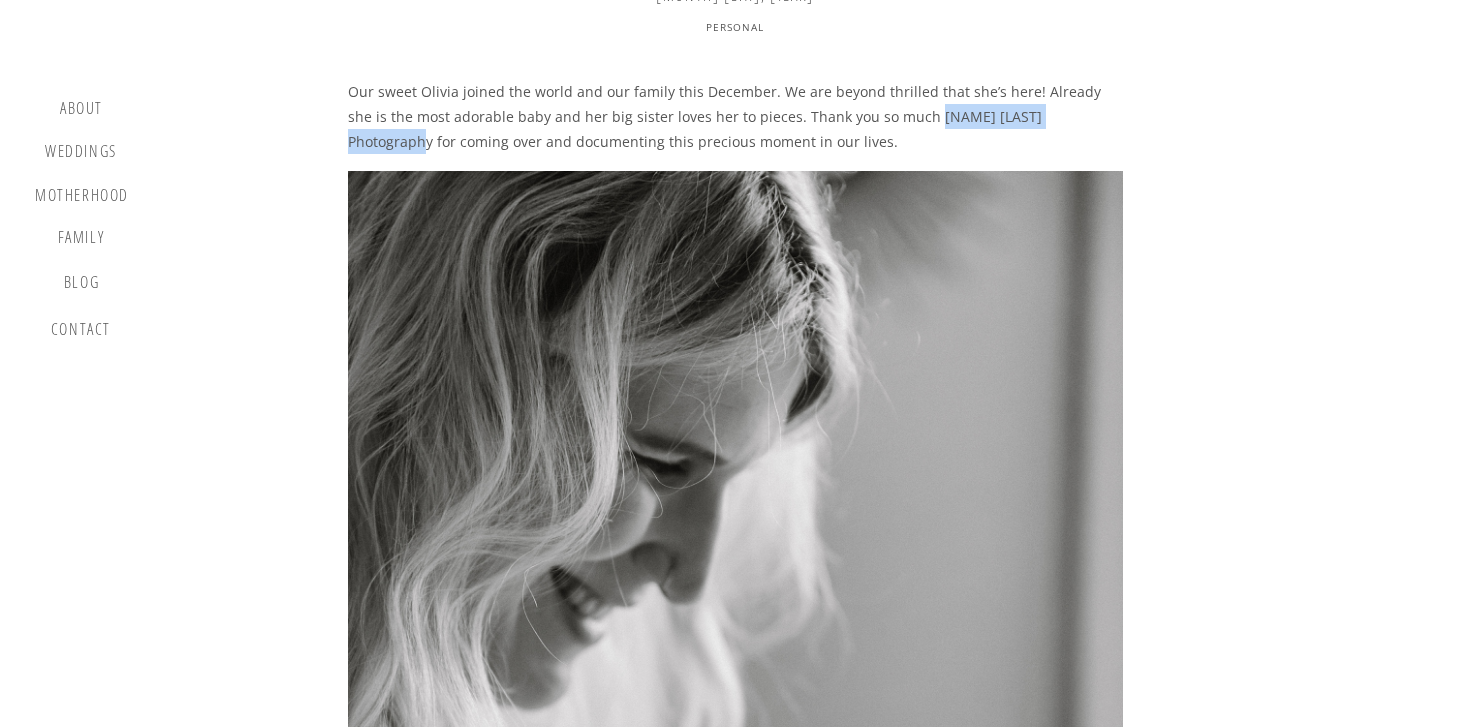 drag, startPoint x: 884, startPoint y: 115, endPoint x: 1054, endPoint y: 125, distance: 170.29387 